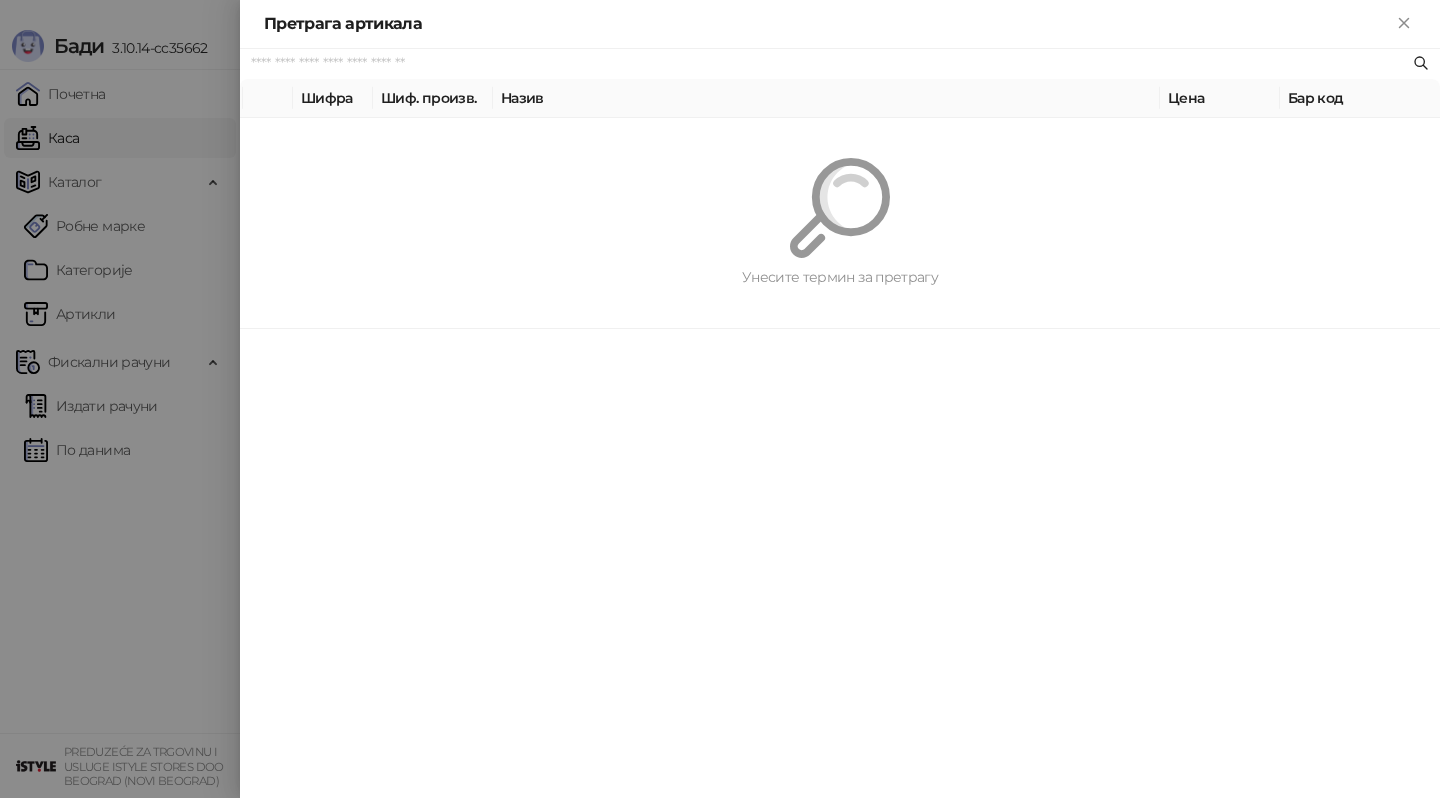 scroll, scrollTop: 0, scrollLeft: 0, axis: both 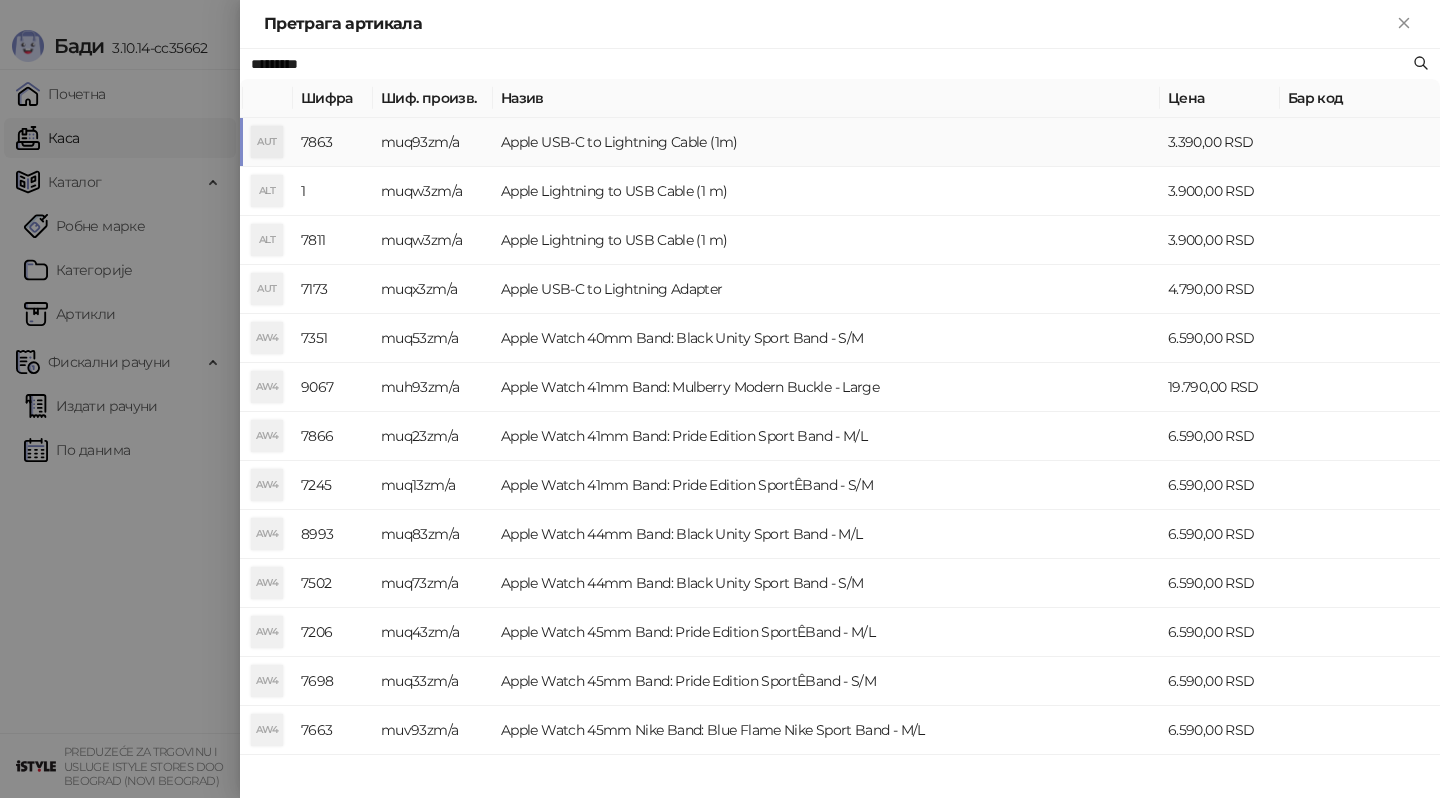 type on "*********" 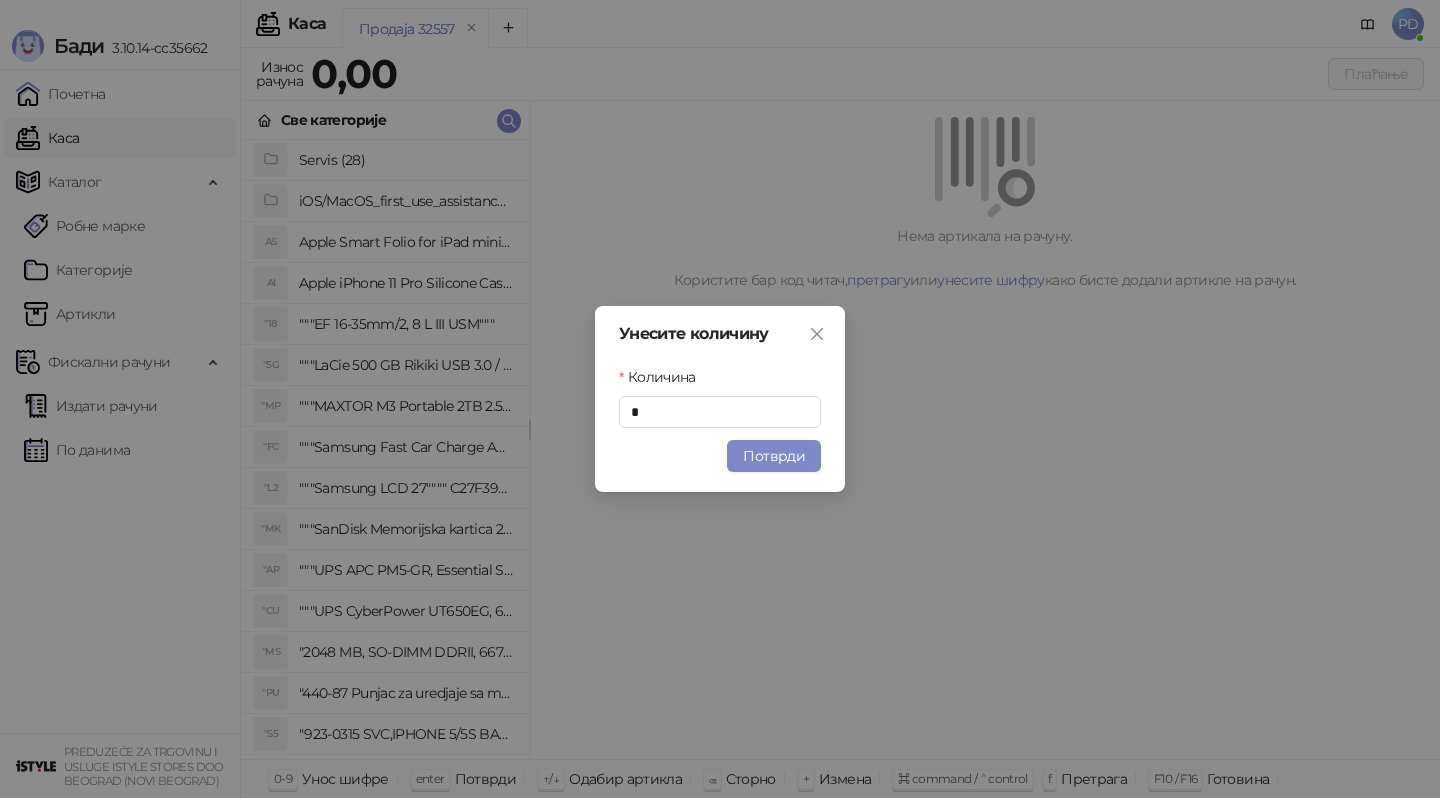 click on "Унесите количину Количина * Потврди" at bounding box center [720, 399] 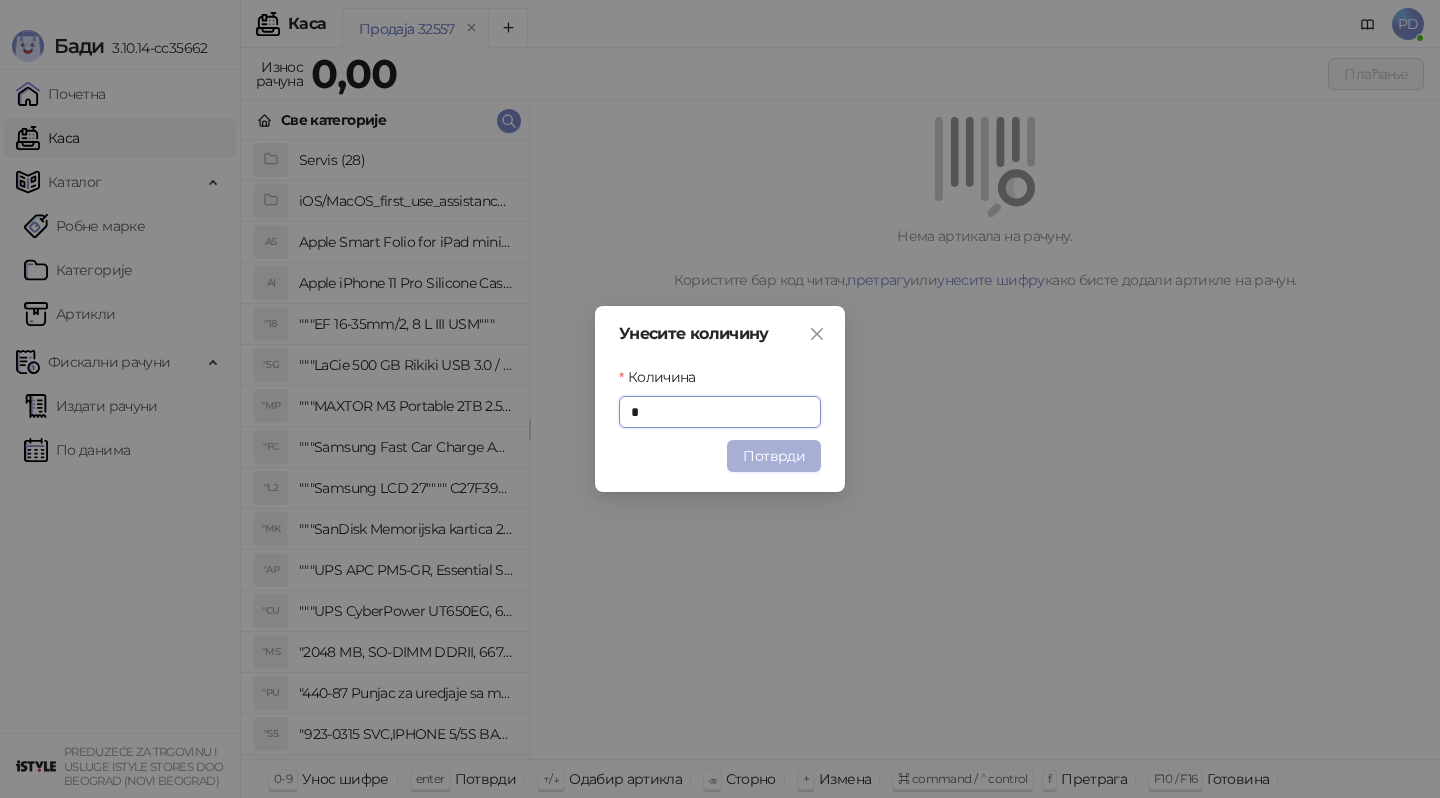 click on "Потврди" at bounding box center [774, 456] 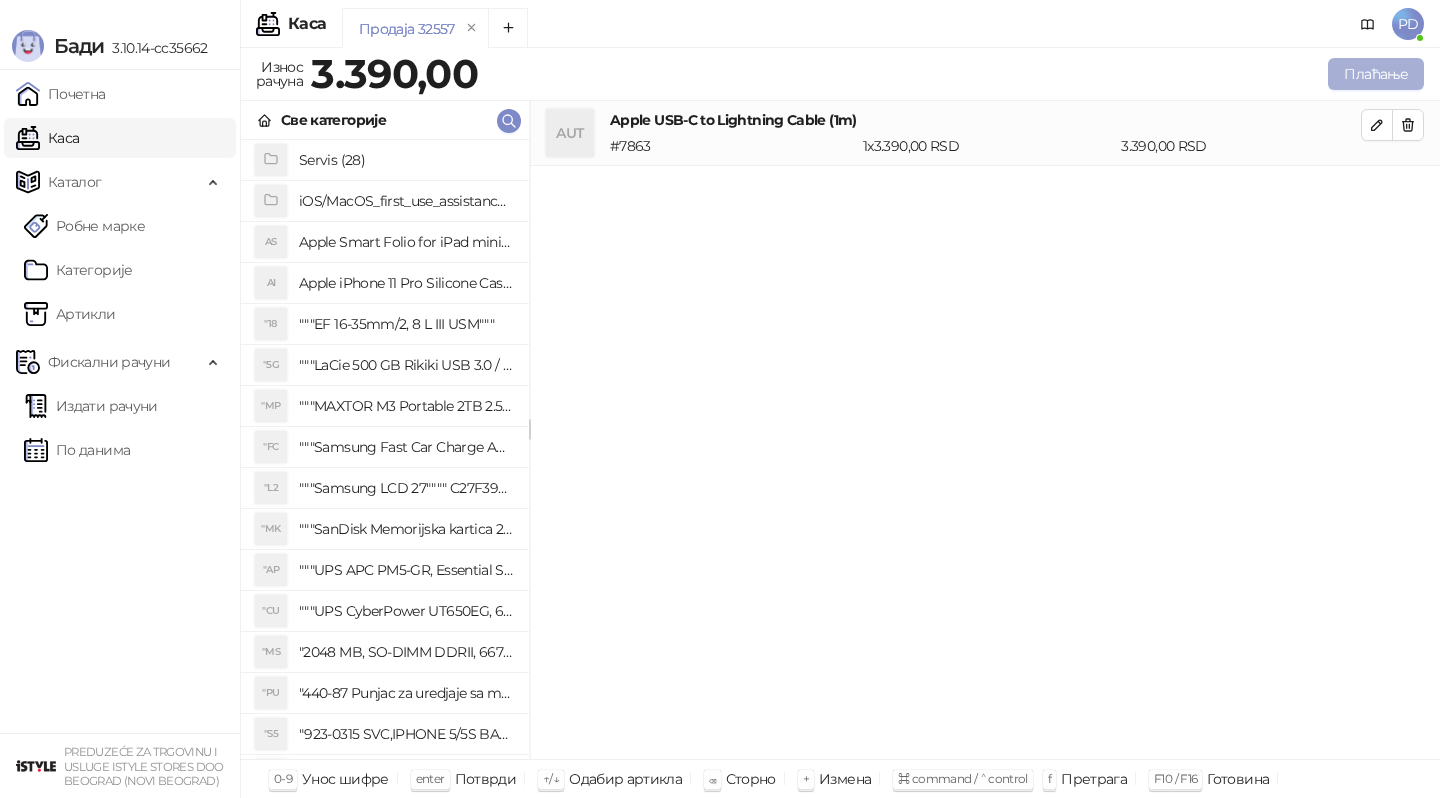 click on "Плаћање" at bounding box center [1376, 74] 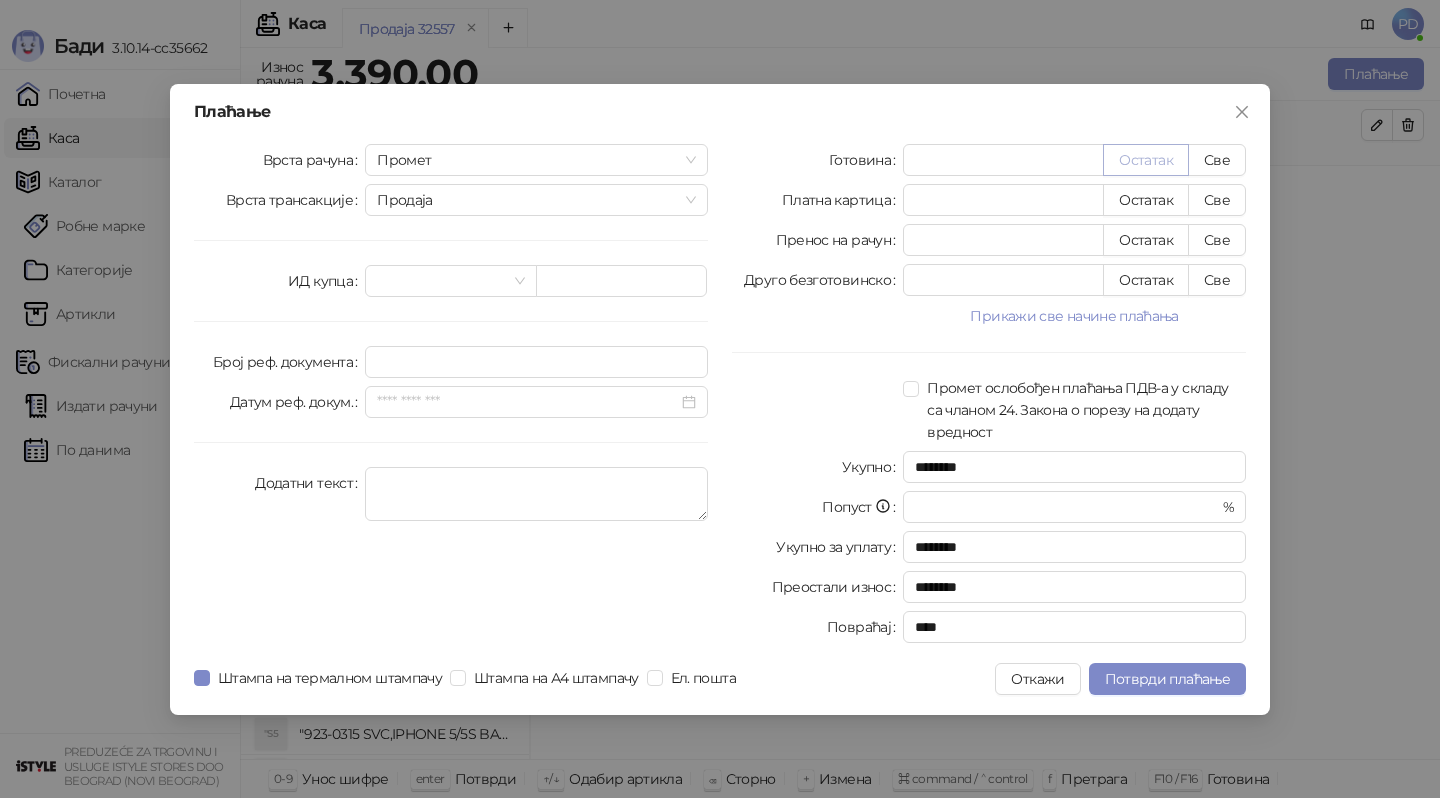 click on "Остатак" at bounding box center [1146, 160] 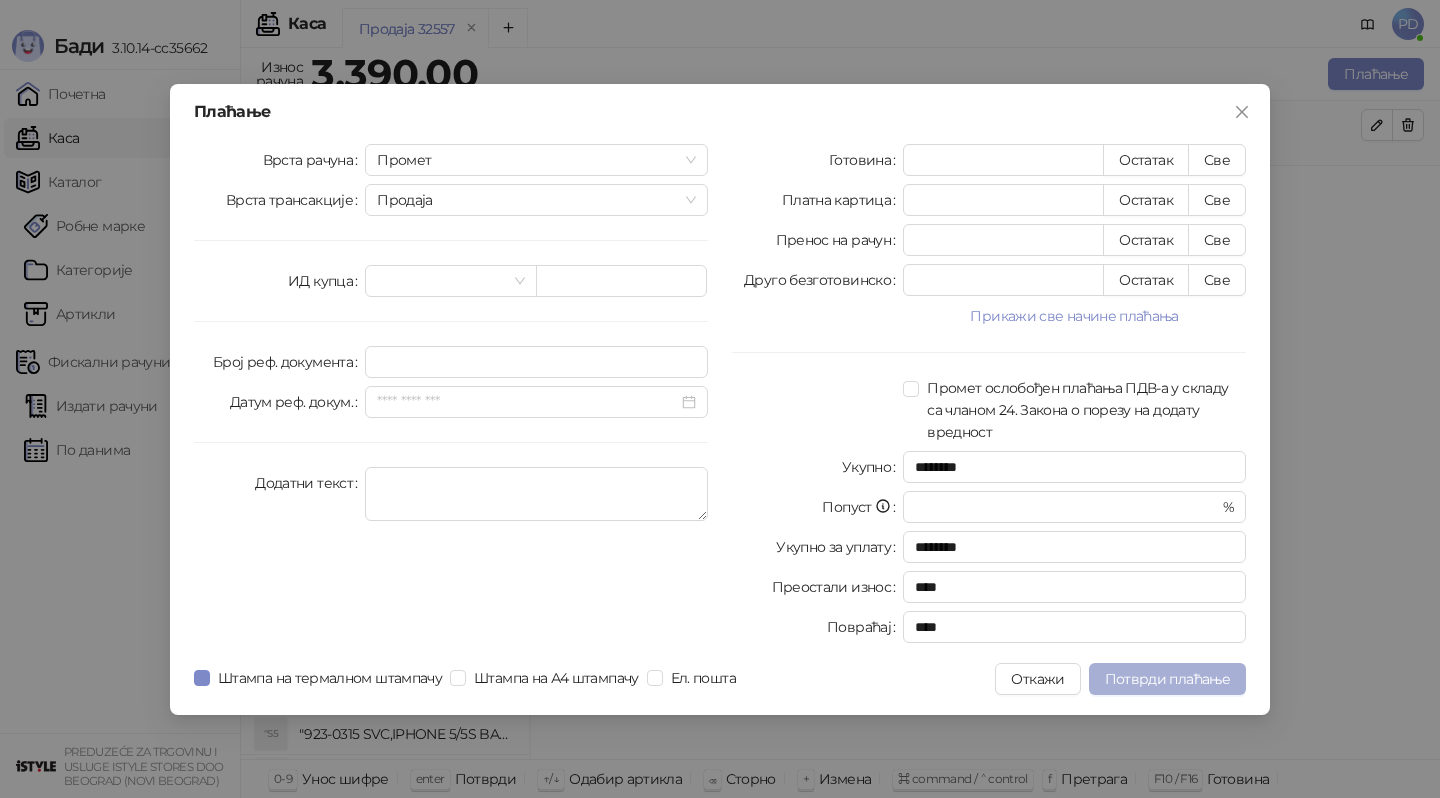 click on "Потврди плаћање" at bounding box center [1167, 679] 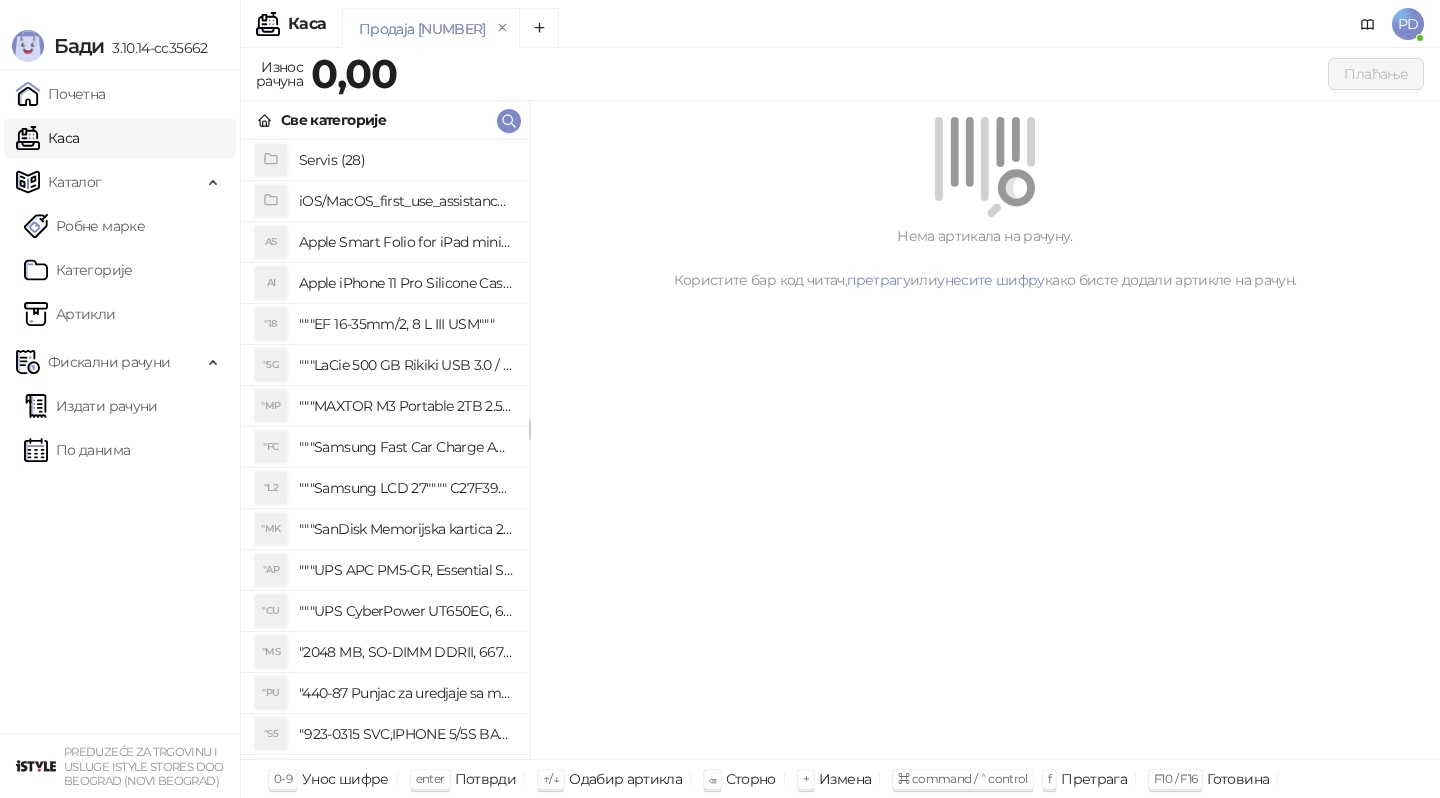 click on "Све категорије" at bounding box center (385, 120) 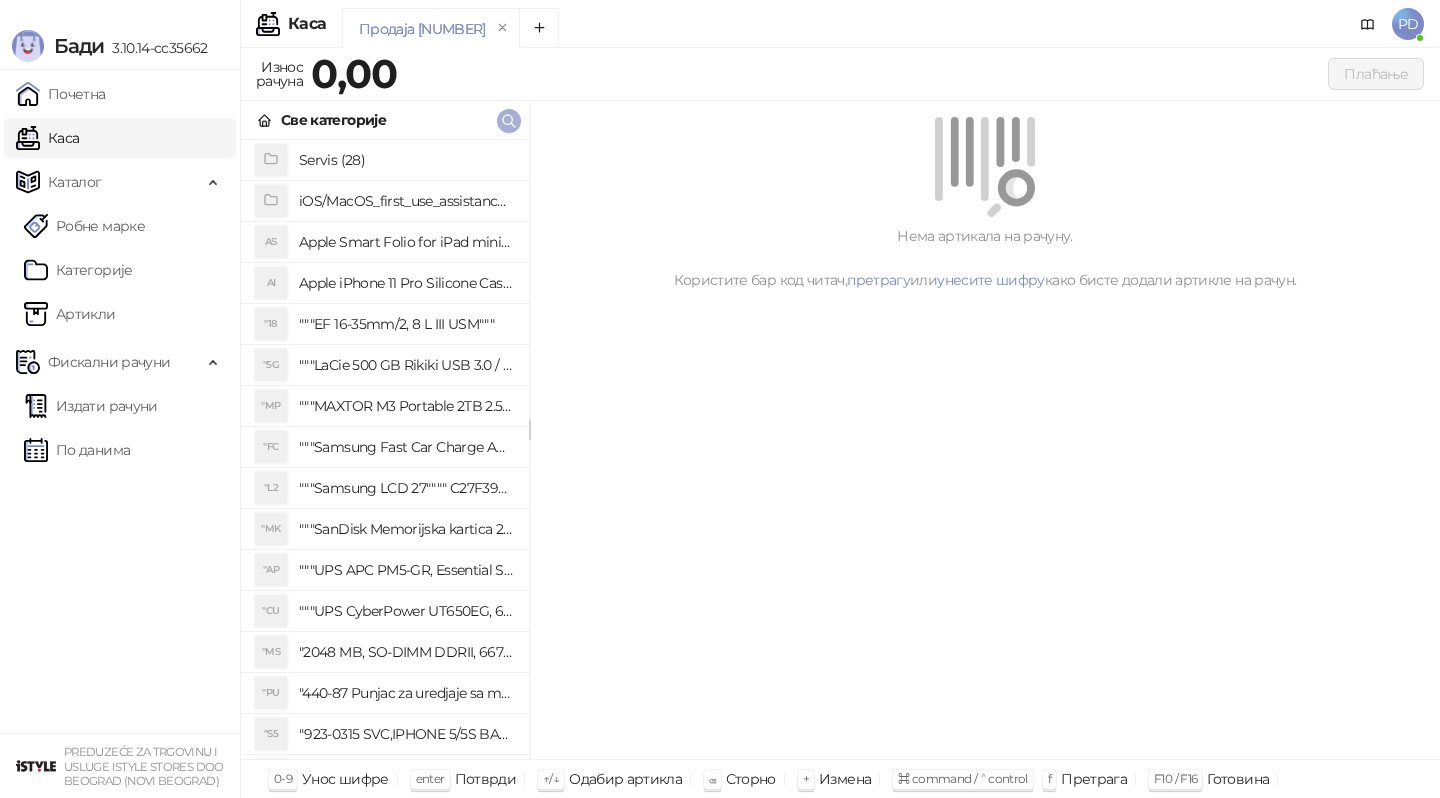 click 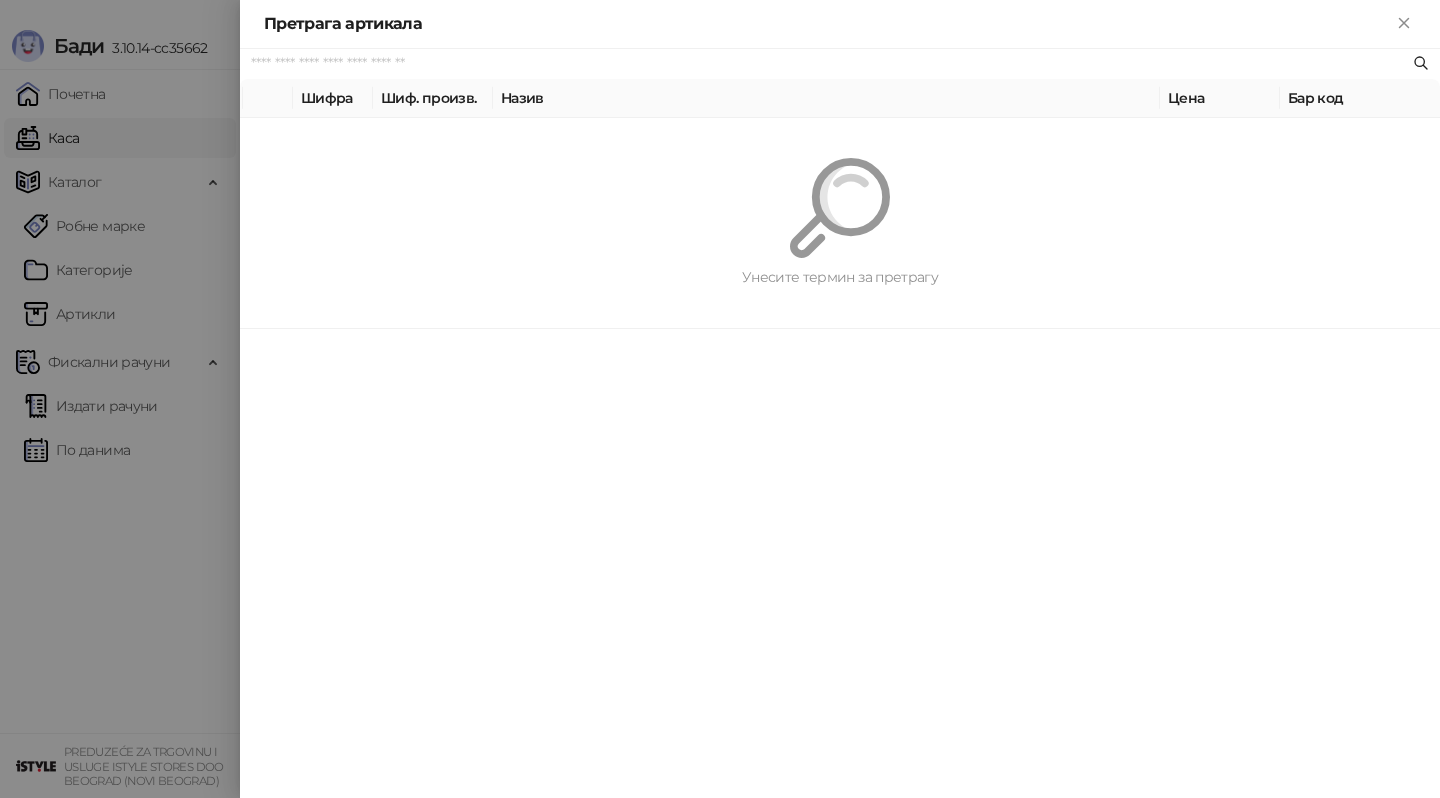 paste on "*********" 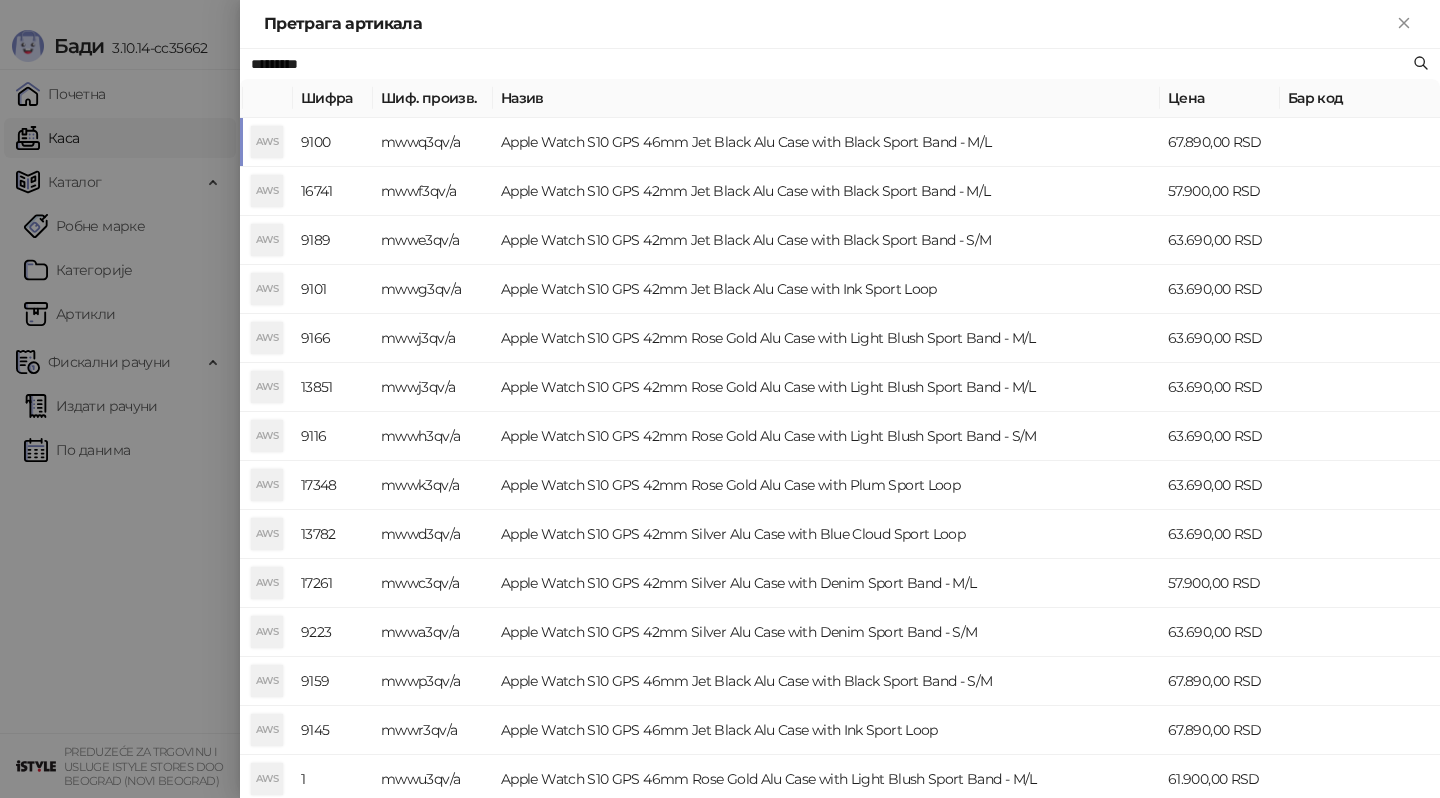 type on "*********" 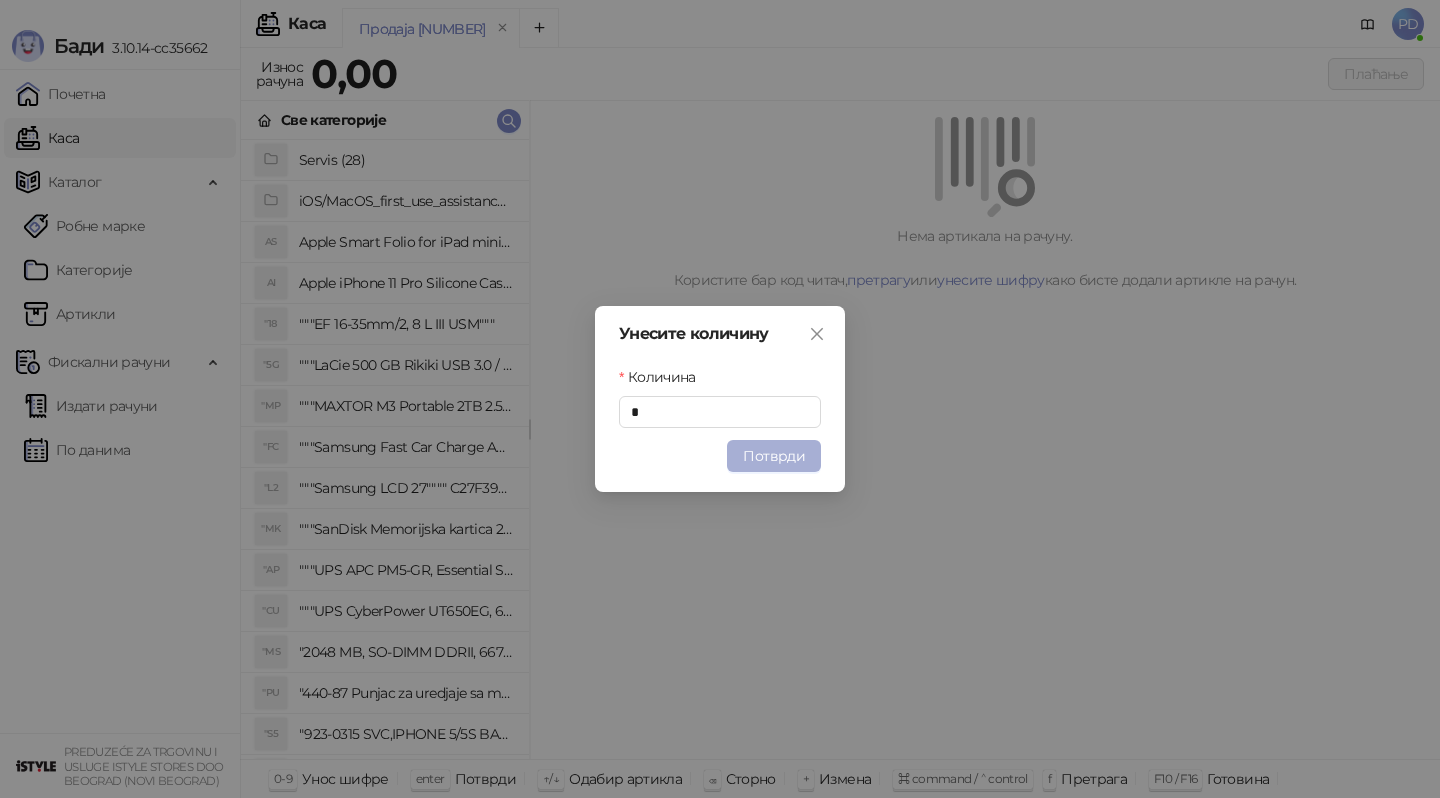 click on "Потврди" at bounding box center [774, 456] 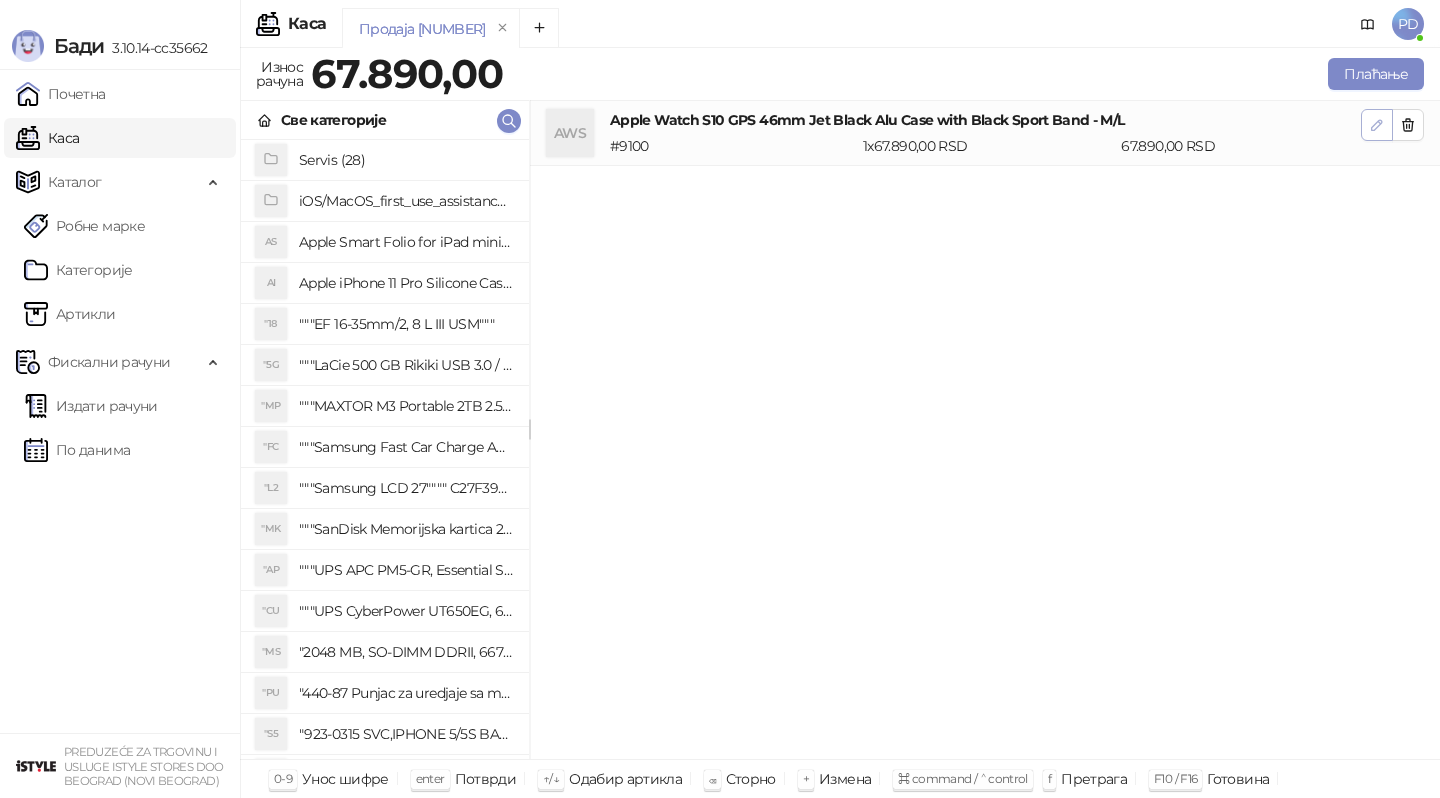 click at bounding box center (1377, 125) 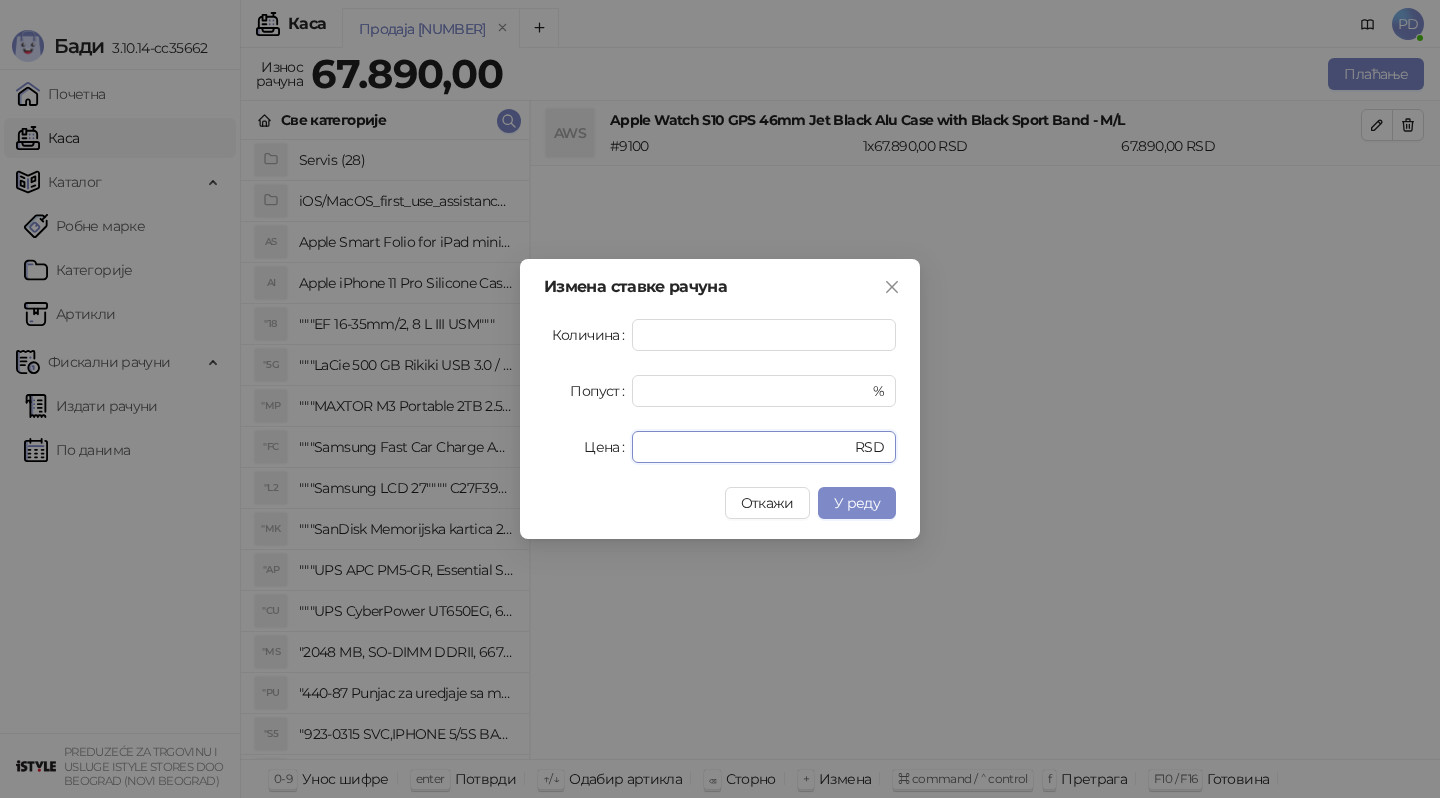 drag, startPoint x: 710, startPoint y: 448, endPoint x: 290, endPoint y: 448, distance: 420 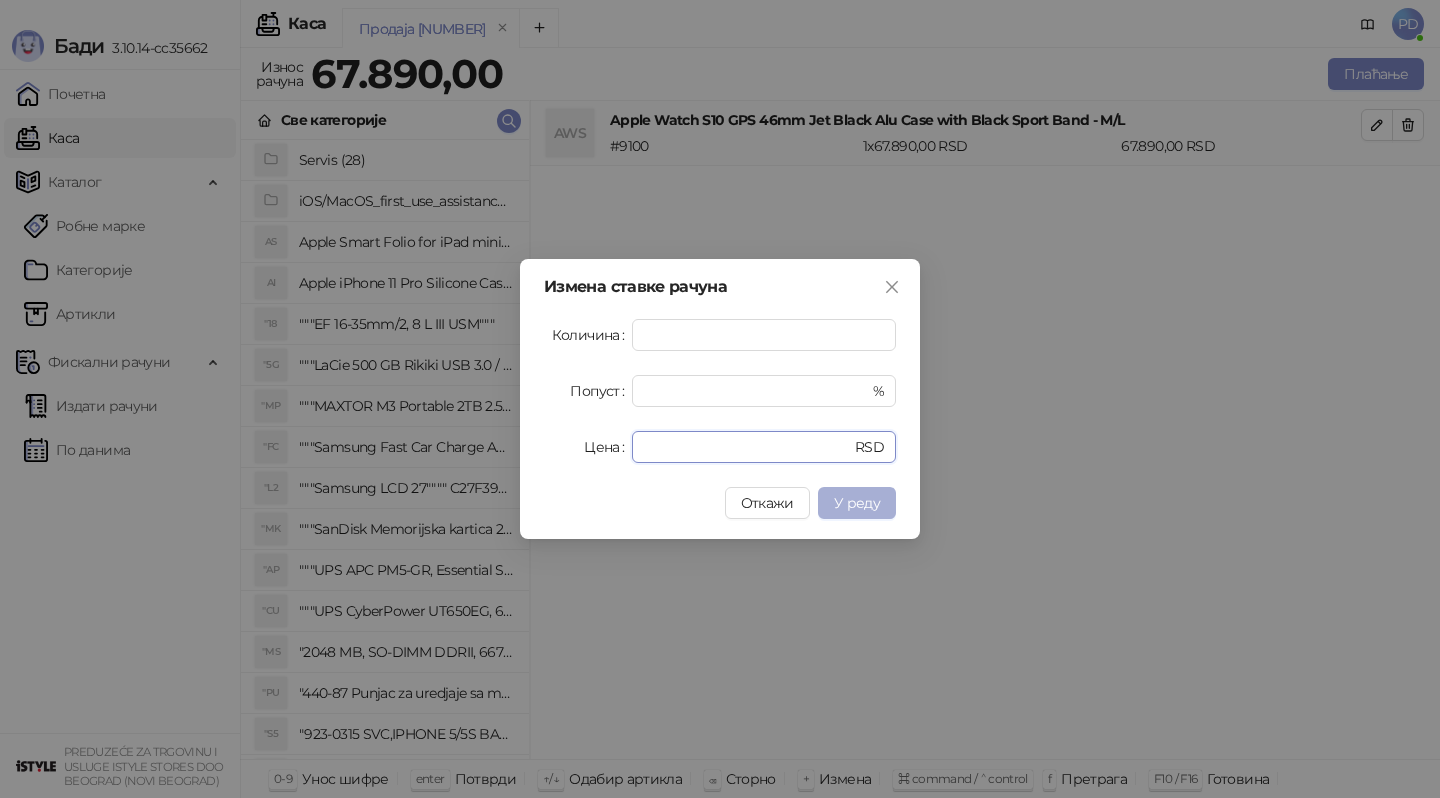 type on "*****" 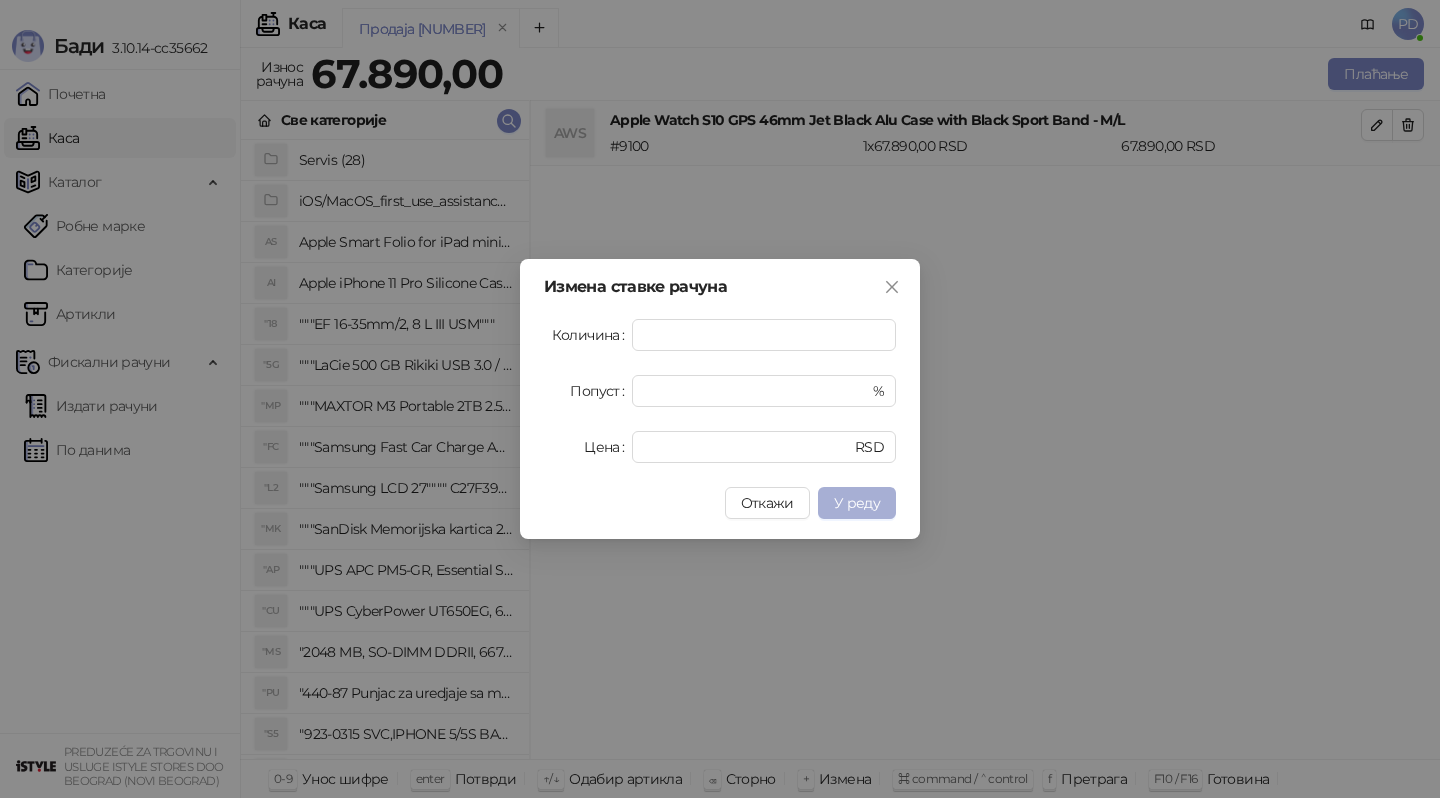 click on "У реду" at bounding box center (857, 503) 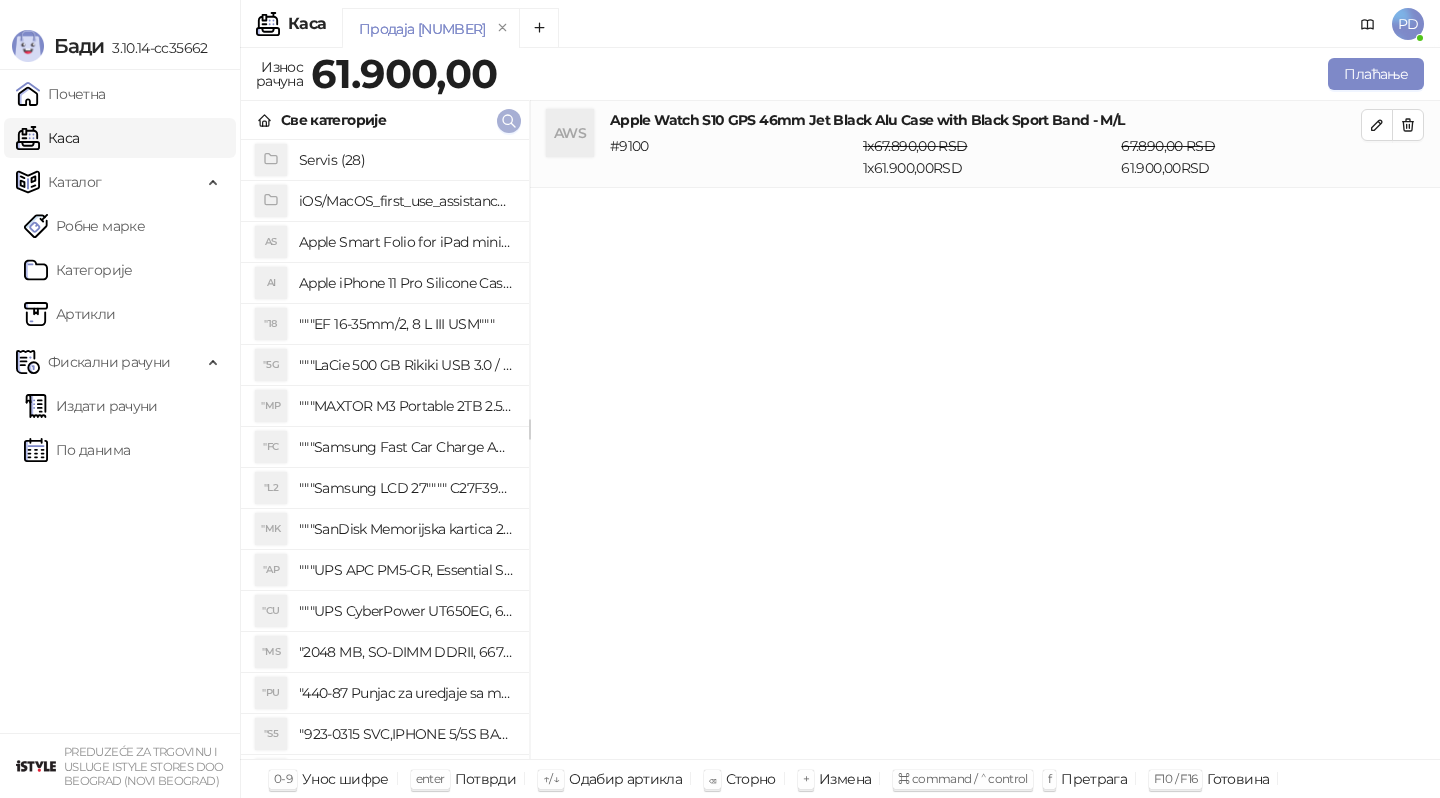 click at bounding box center (509, 121) 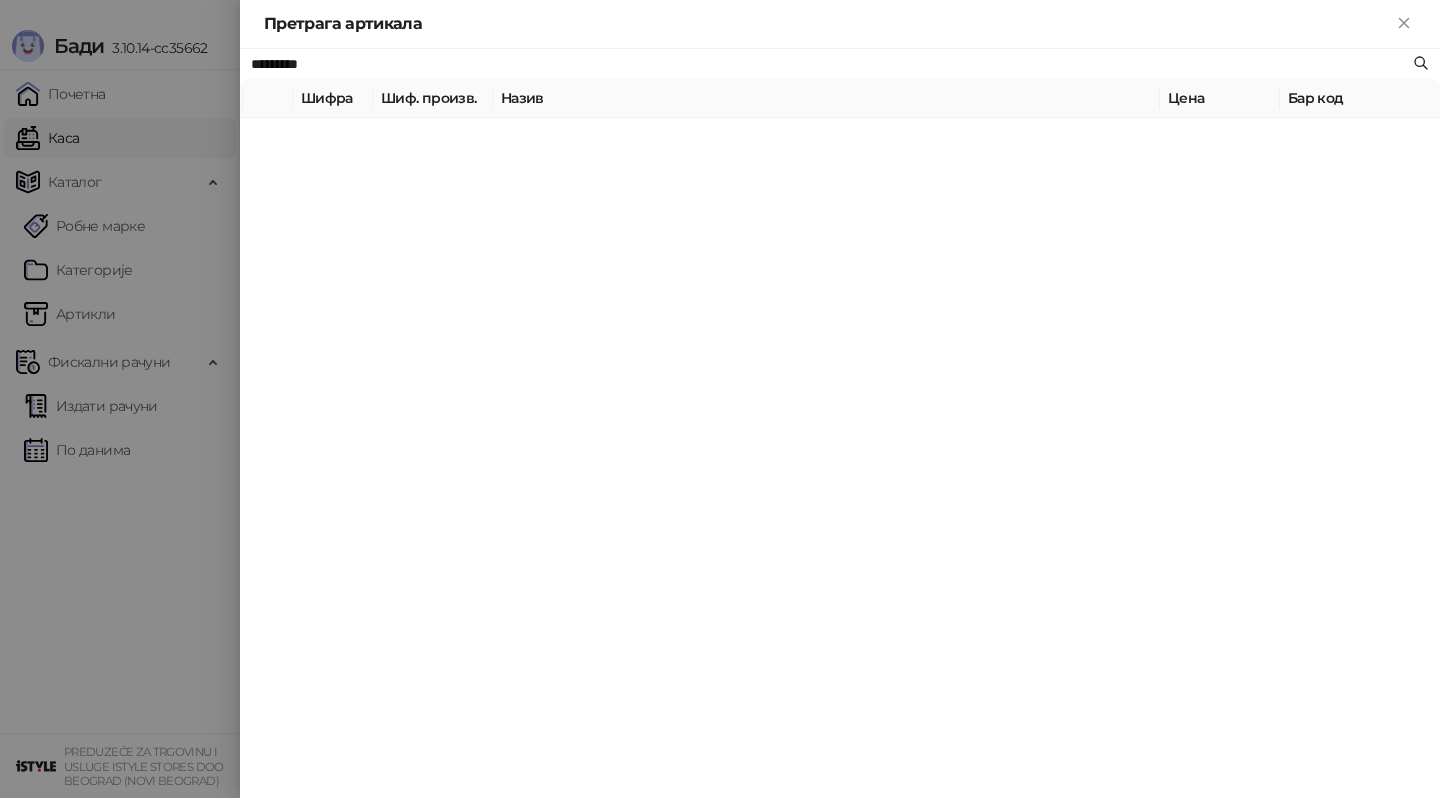 paste on "**********" 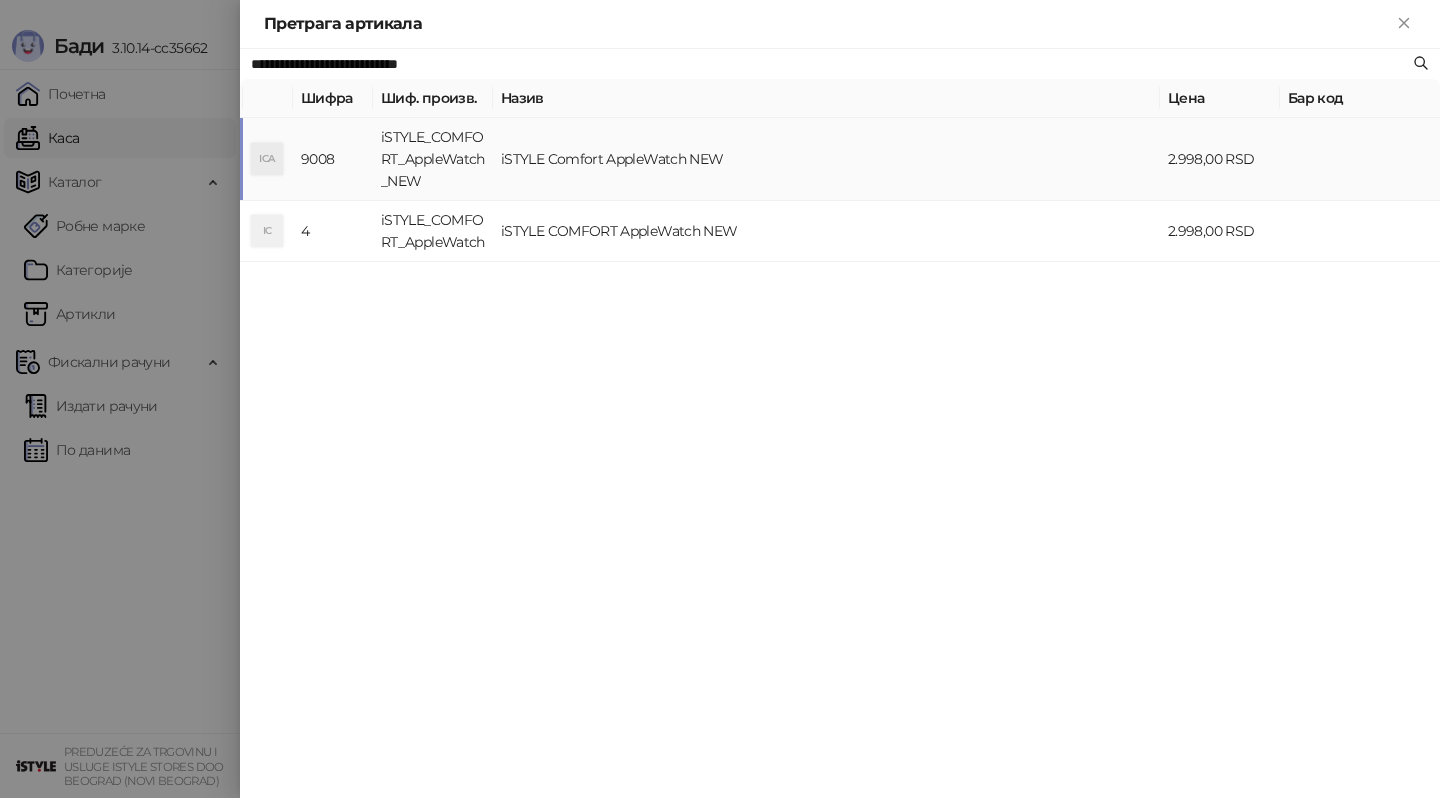 type on "**********" 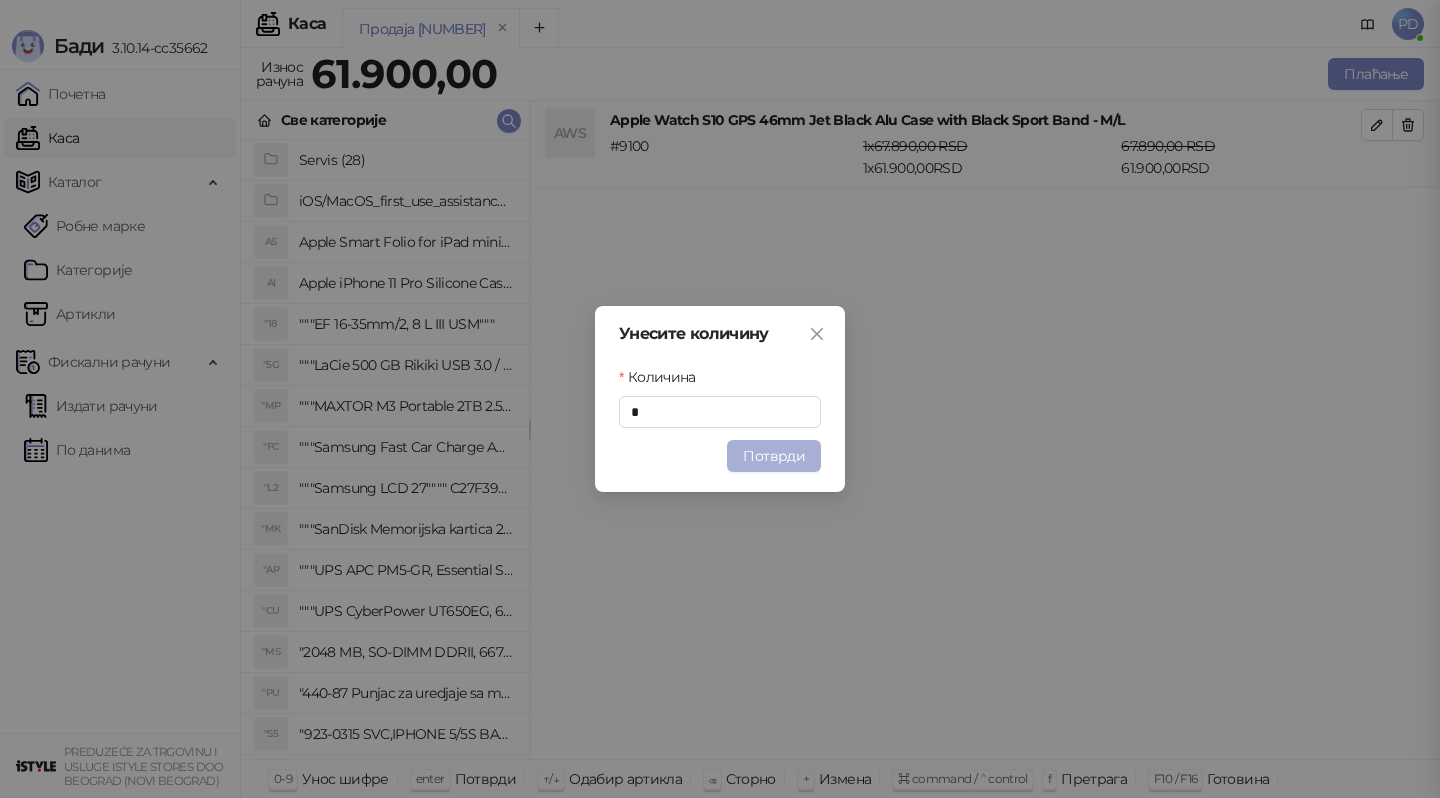 click on "Потврди" at bounding box center [774, 456] 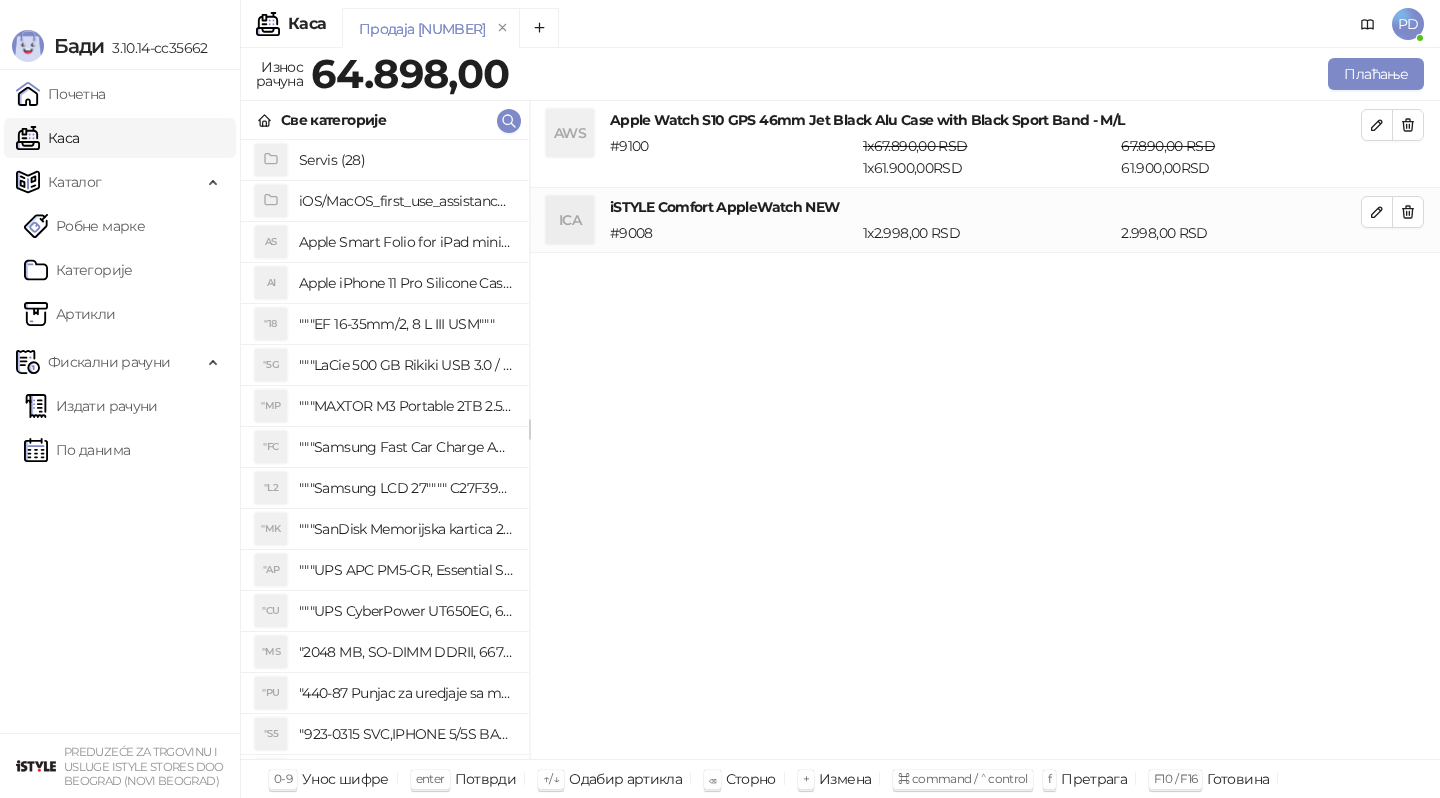 type 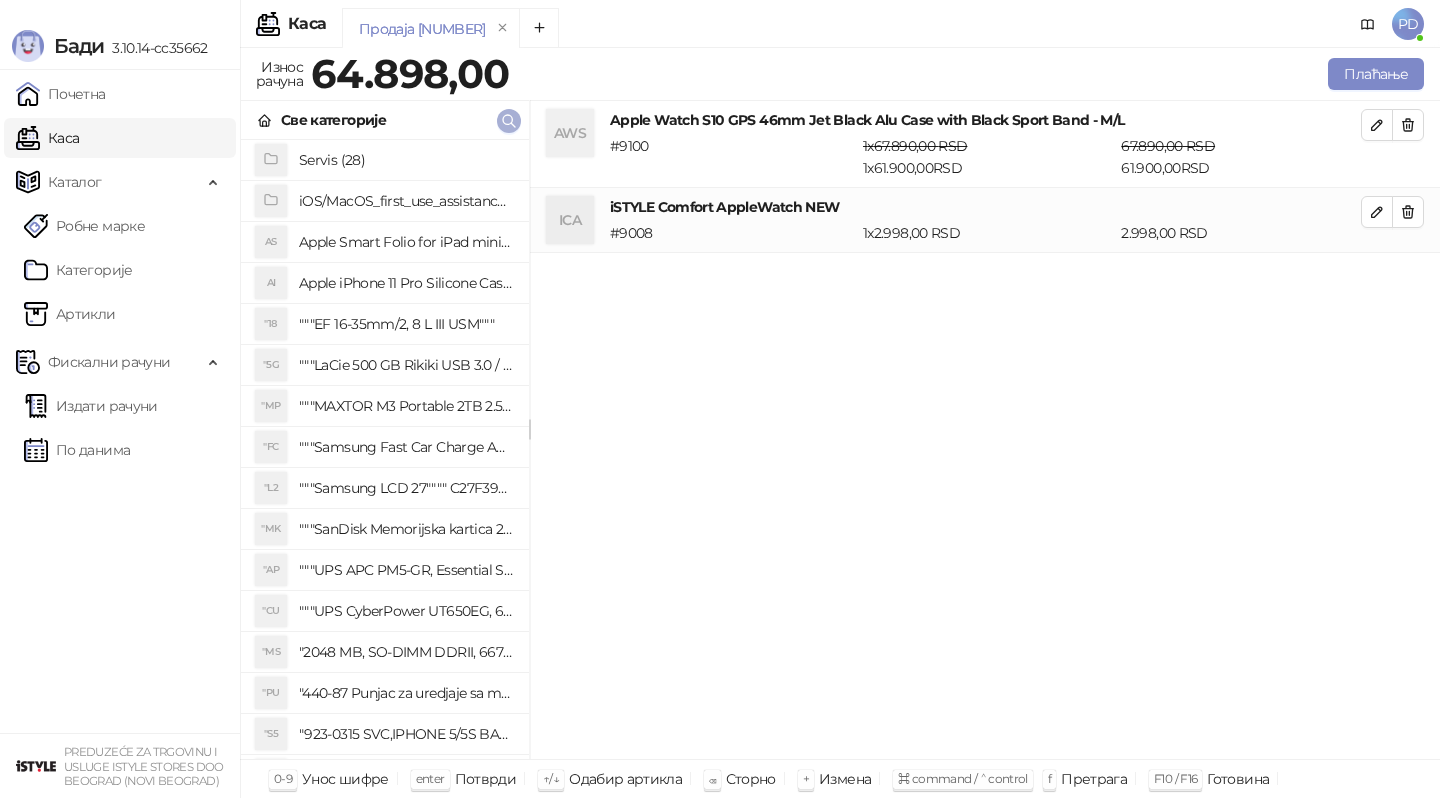click 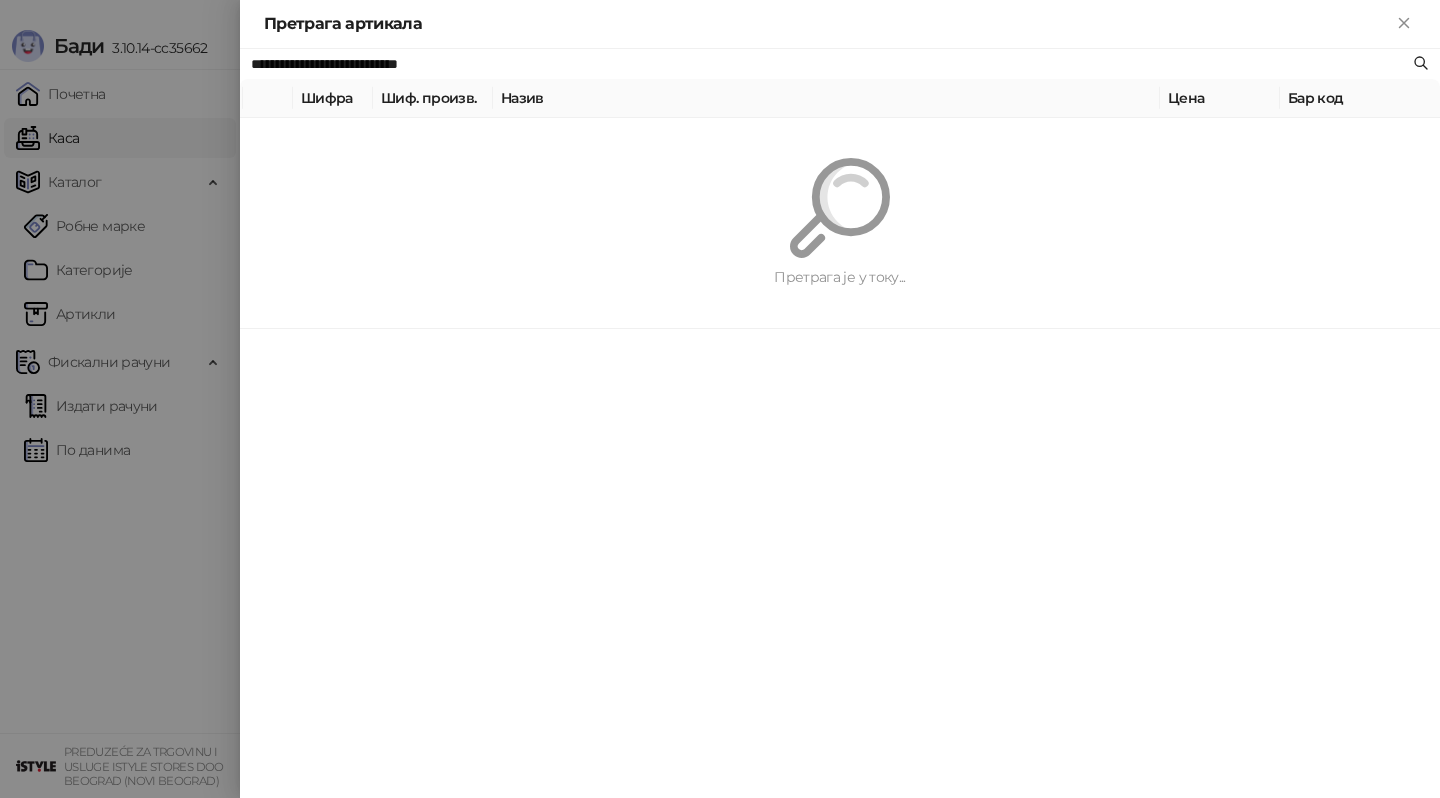 paste 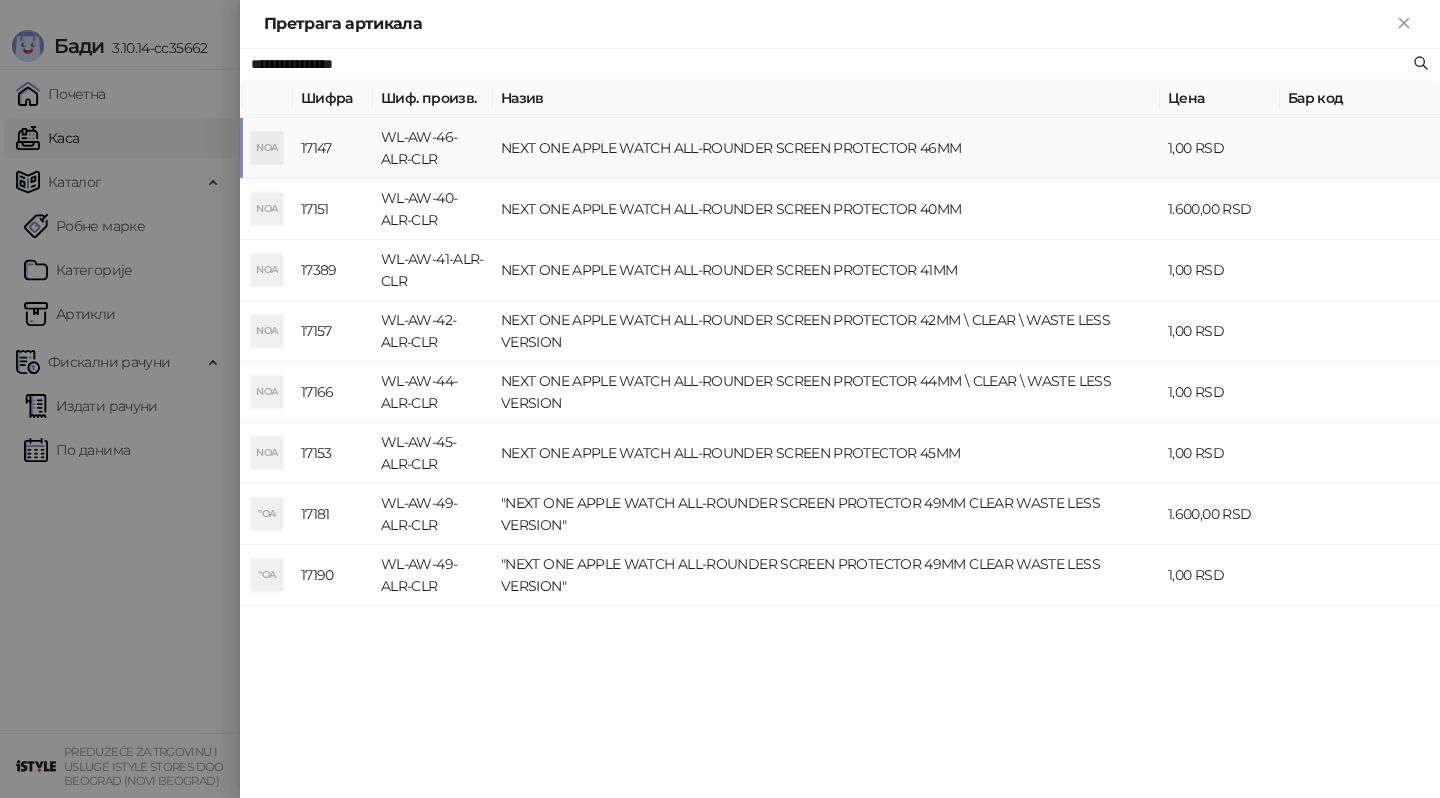 type on "**********" 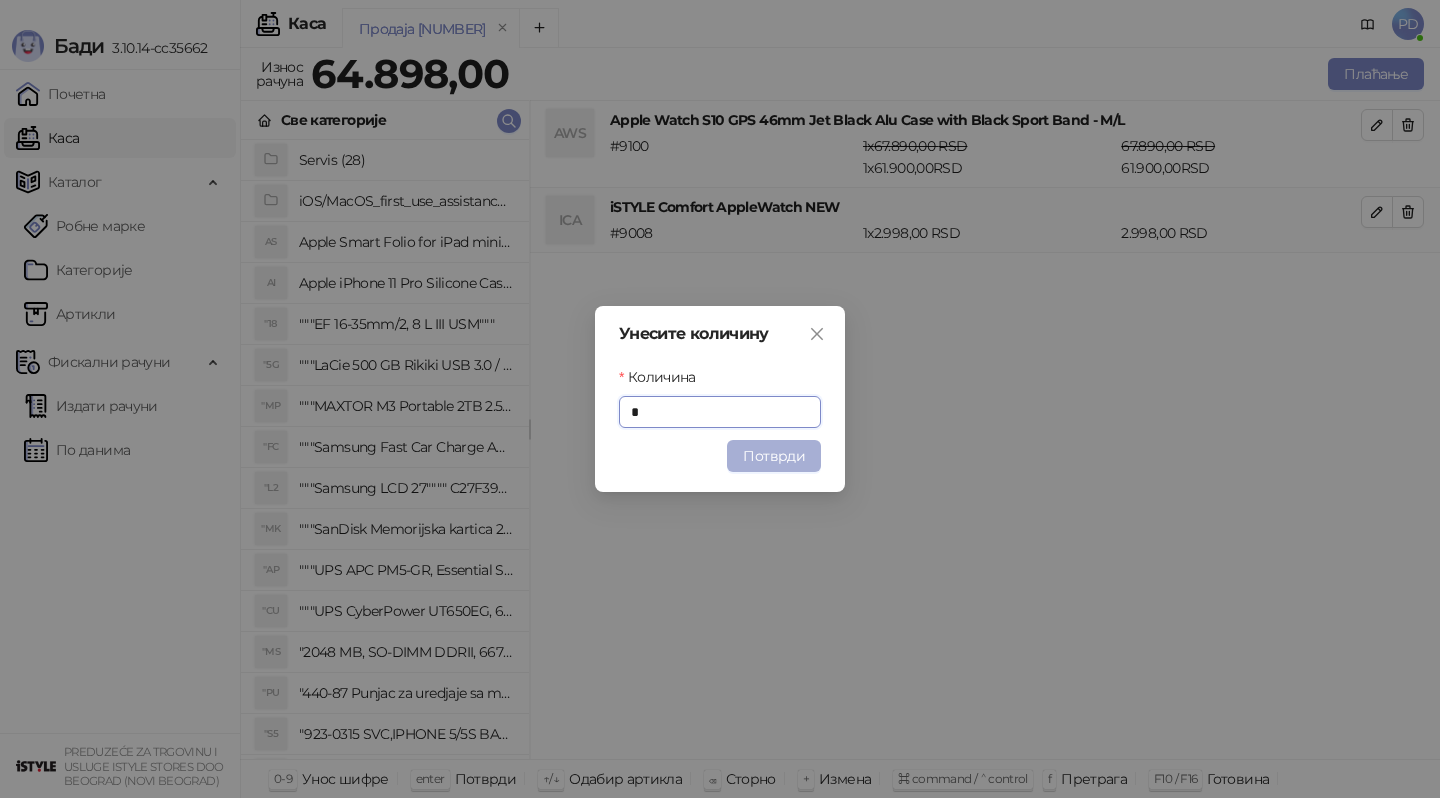 click on "Потврди" at bounding box center [774, 456] 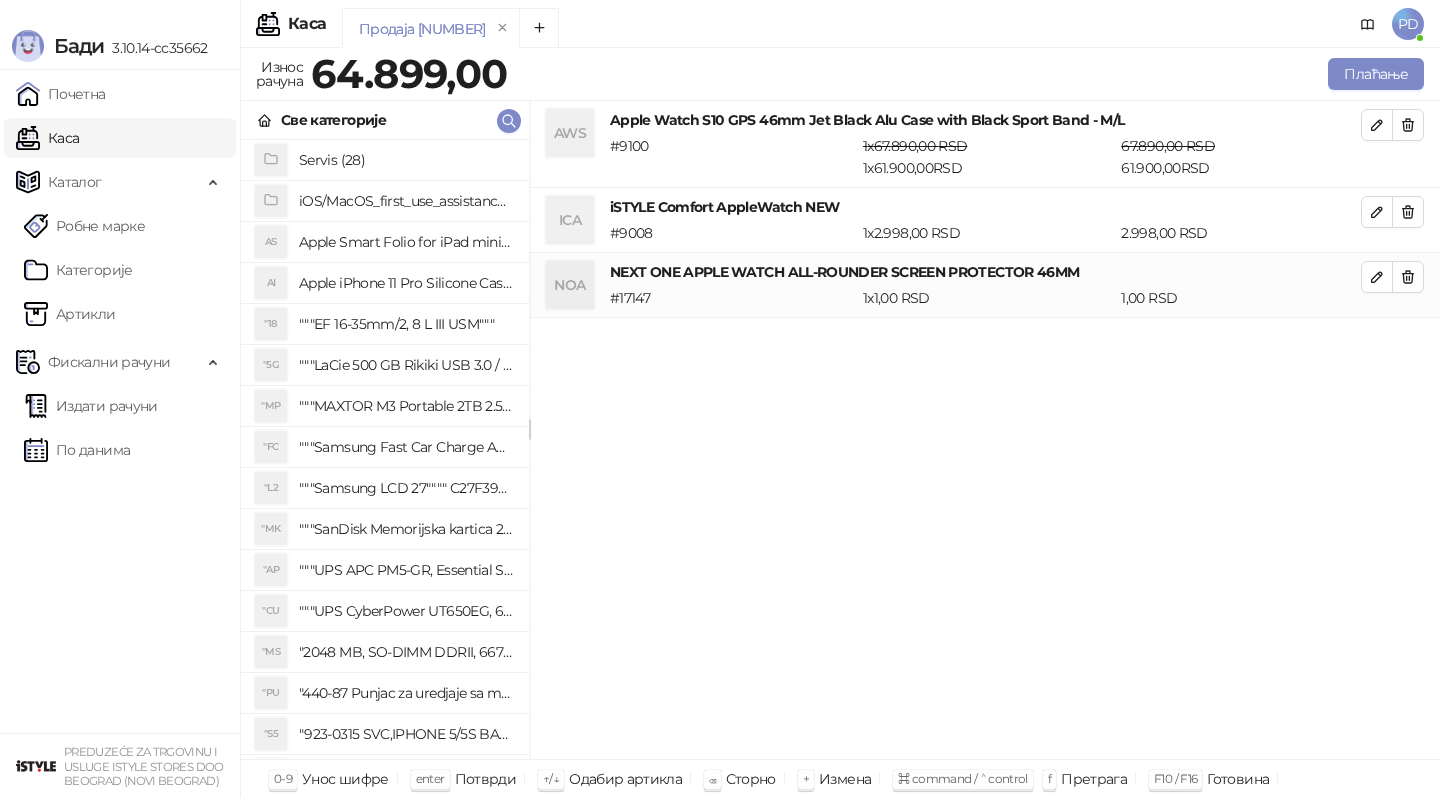 click on "AWS Apple Watch S10 GPS 46mm Jet Black Alu Case with Black Sport Band - M/L    # 9100 1  x  [PRICE]   RSD 1  x  [PRICE]  RSD  [PRICE]  RSD  [PRICE]  RSD  ICA iSTYLE Comfort AppleWatch NEW    # 9008 1  x  [PRICE] RSD [PRICE] RSD NOA NEXT ONE APPLE WATCH ALL-ROUNDER SCREEN PROTECTOR 46MM    # 17147 1  x  [PRICE] RSD [PRICE] RSD" at bounding box center [985, 430] 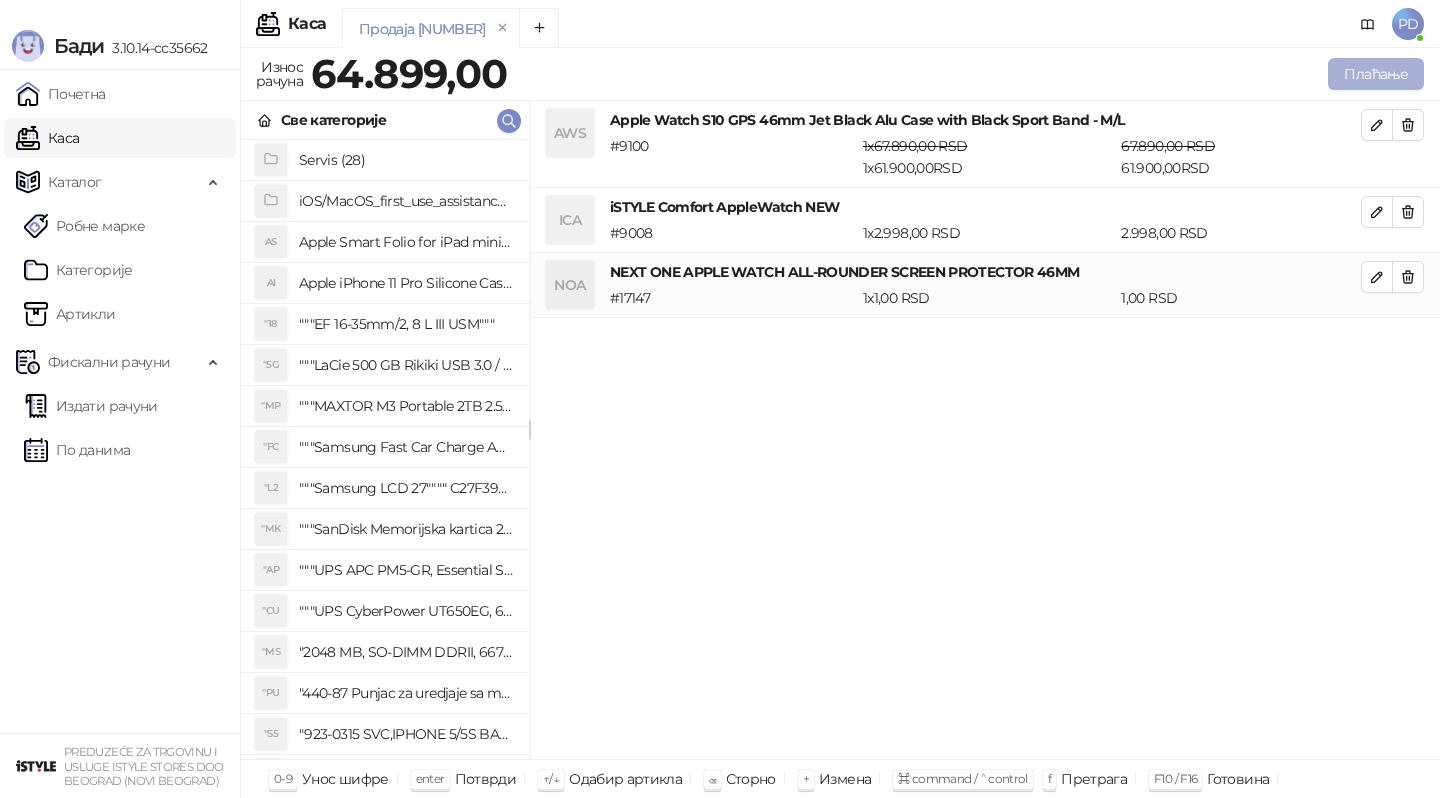 click on "Плаћање" at bounding box center [1376, 74] 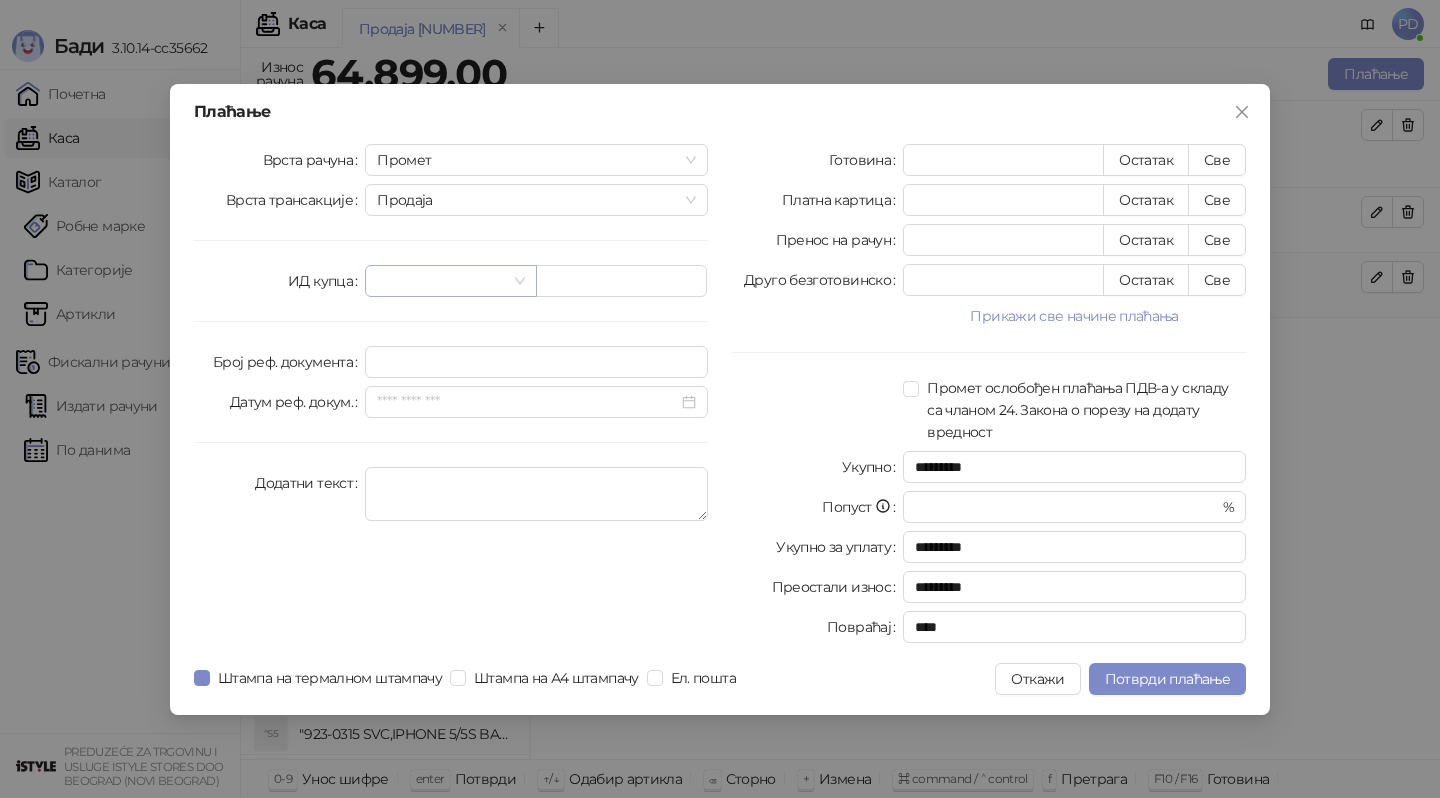 click at bounding box center [441, 281] 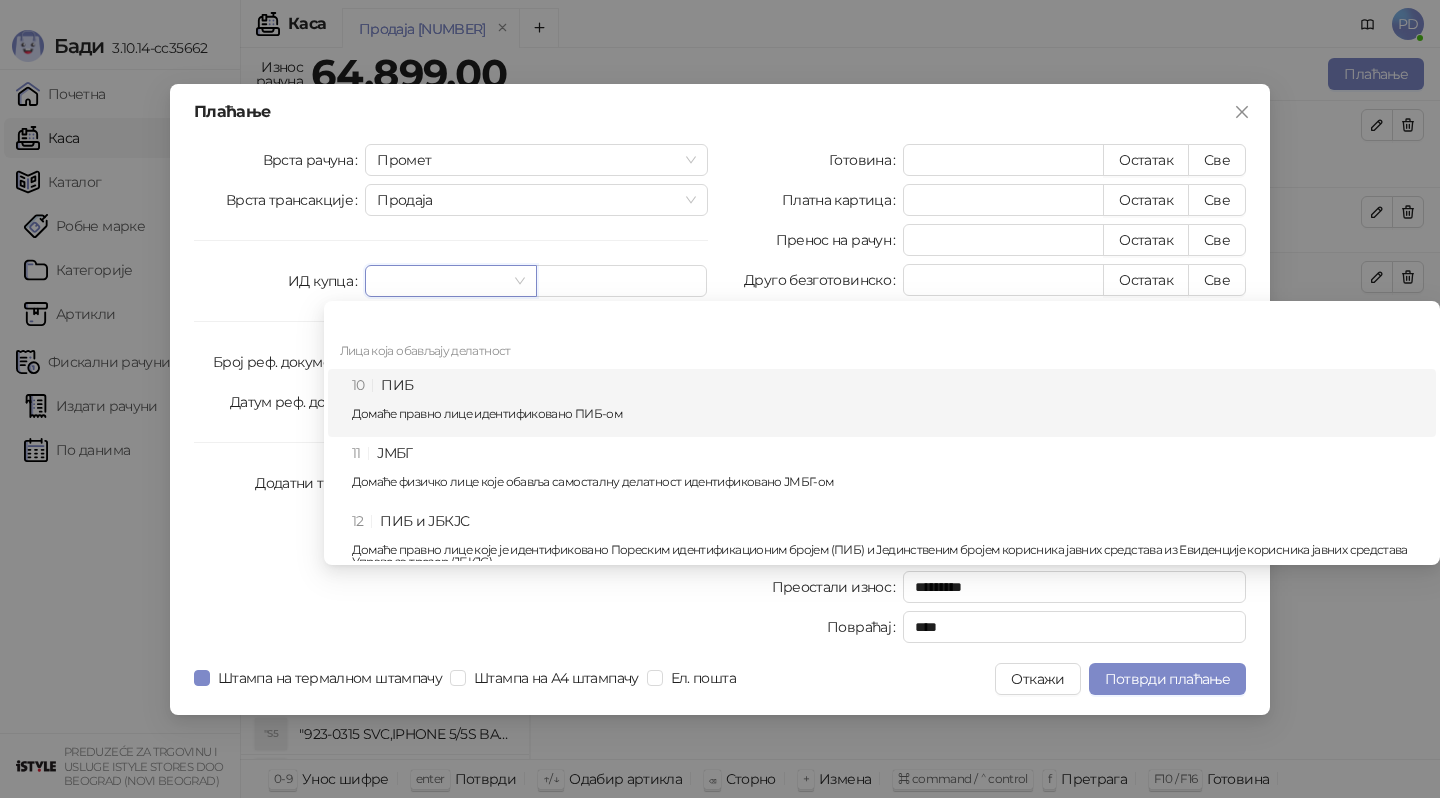 click on "10 ПИБ Домаће правно лице идентификовано ПИБ-ом" at bounding box center [888, 403] 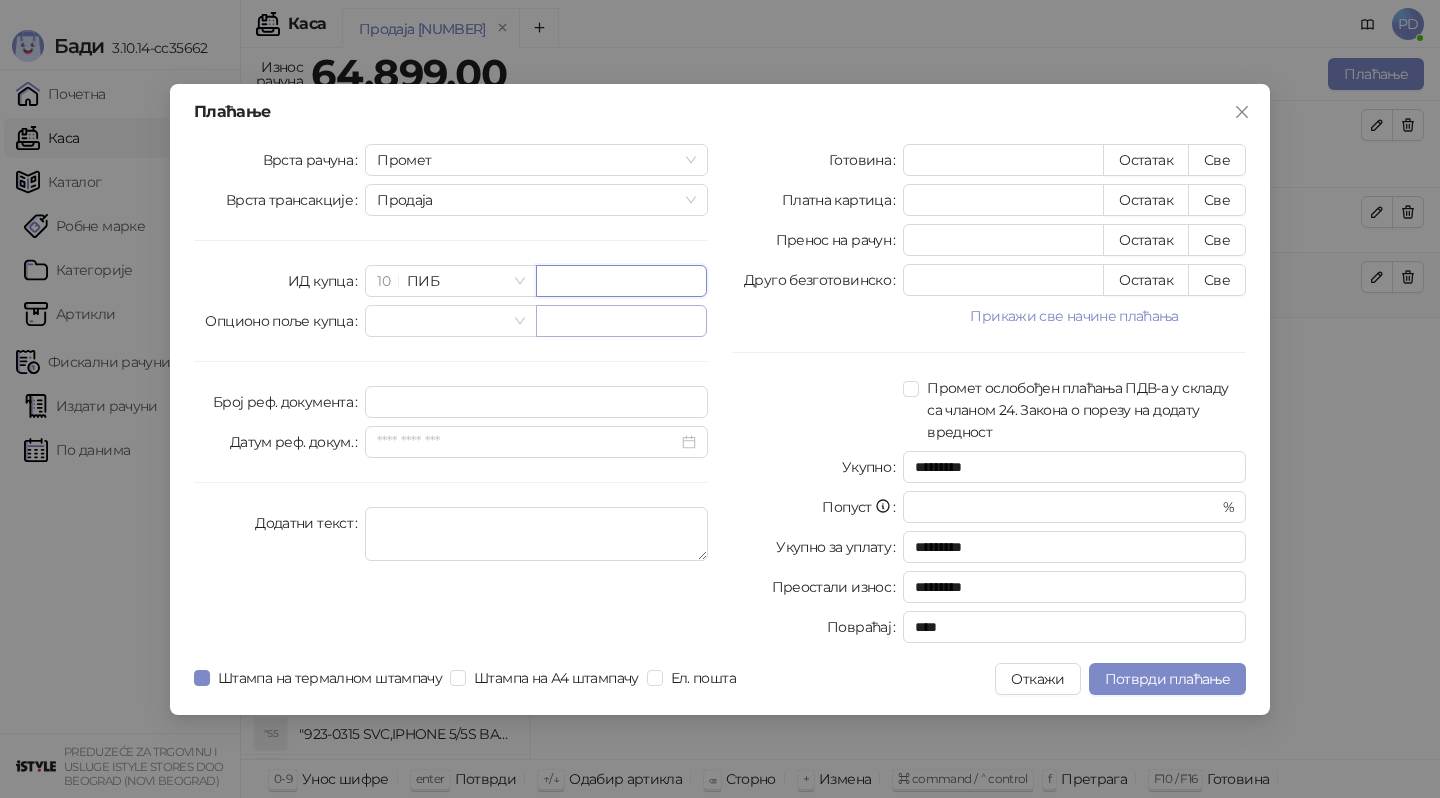 paste on "*********" 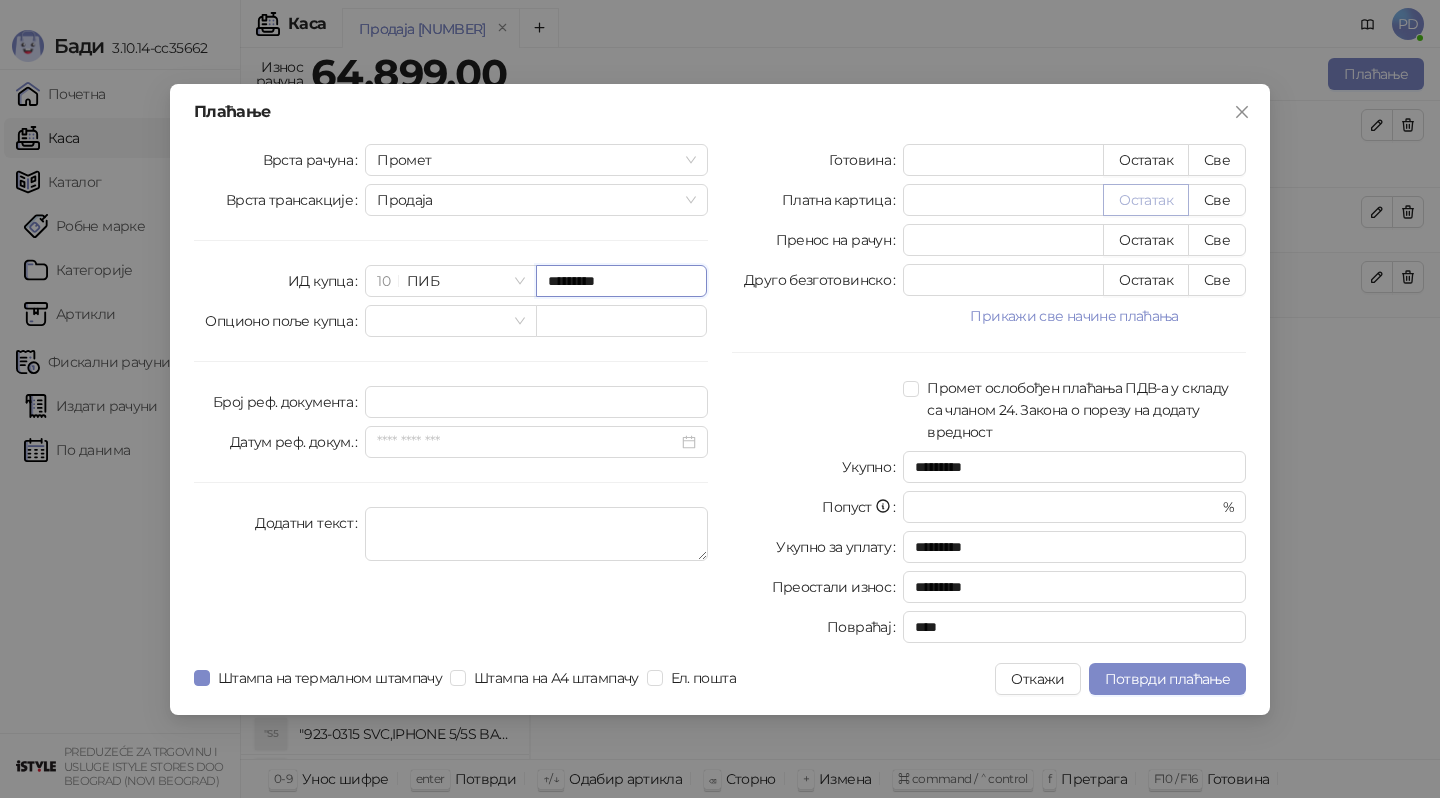 type on "*********" 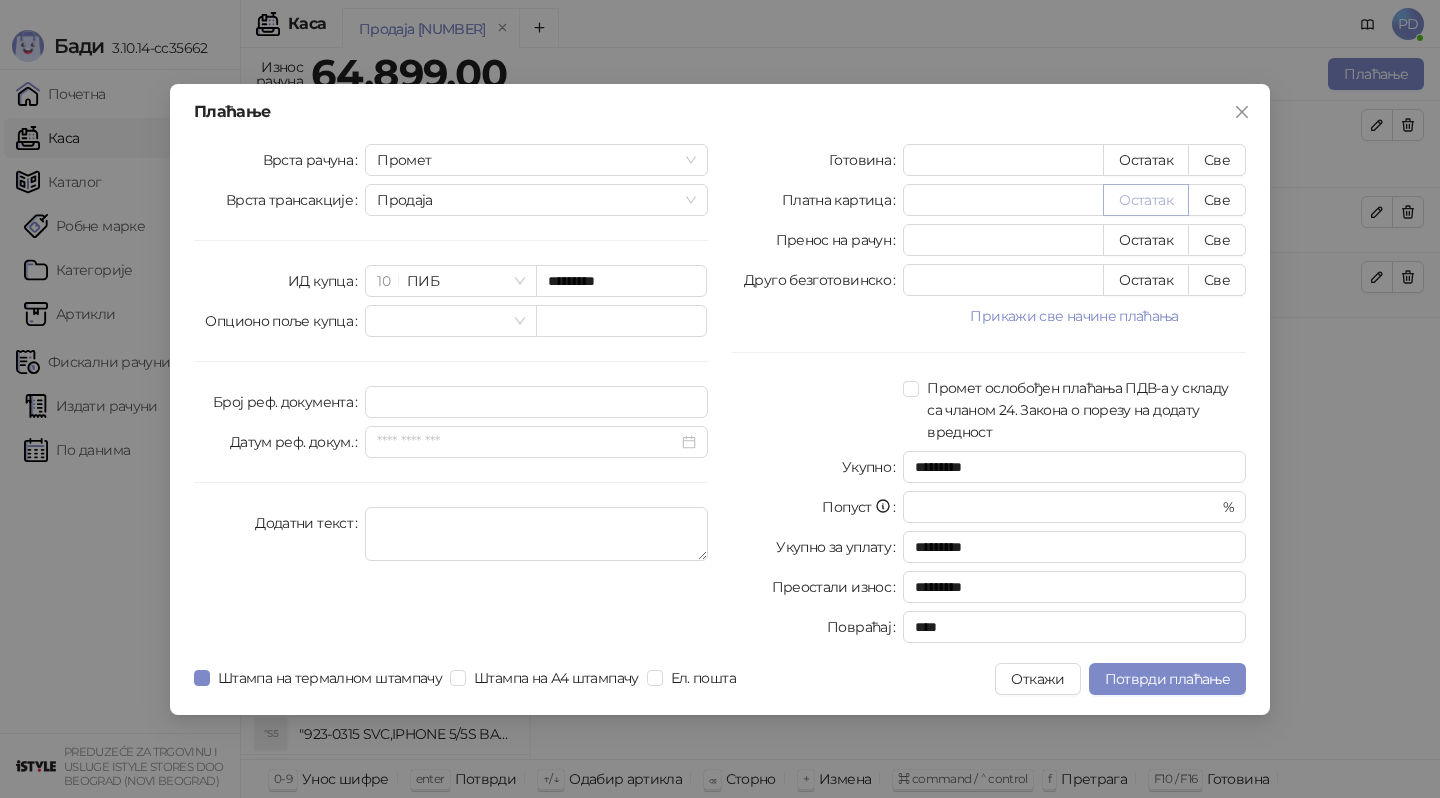 click on "Остатак" at bounding box center (1146, 200) 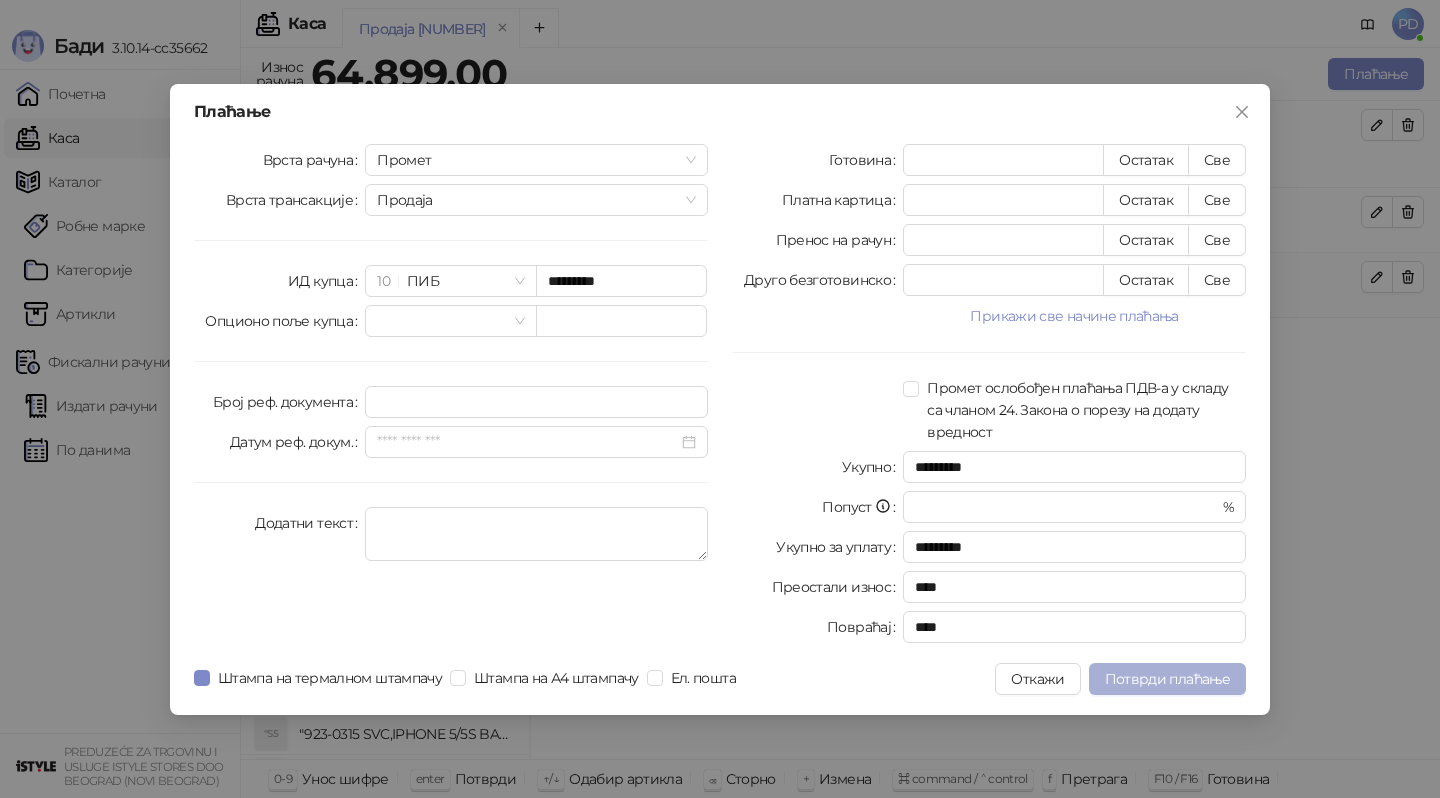 click on "Потврди плаћање" at bounding box center (1167, 679) 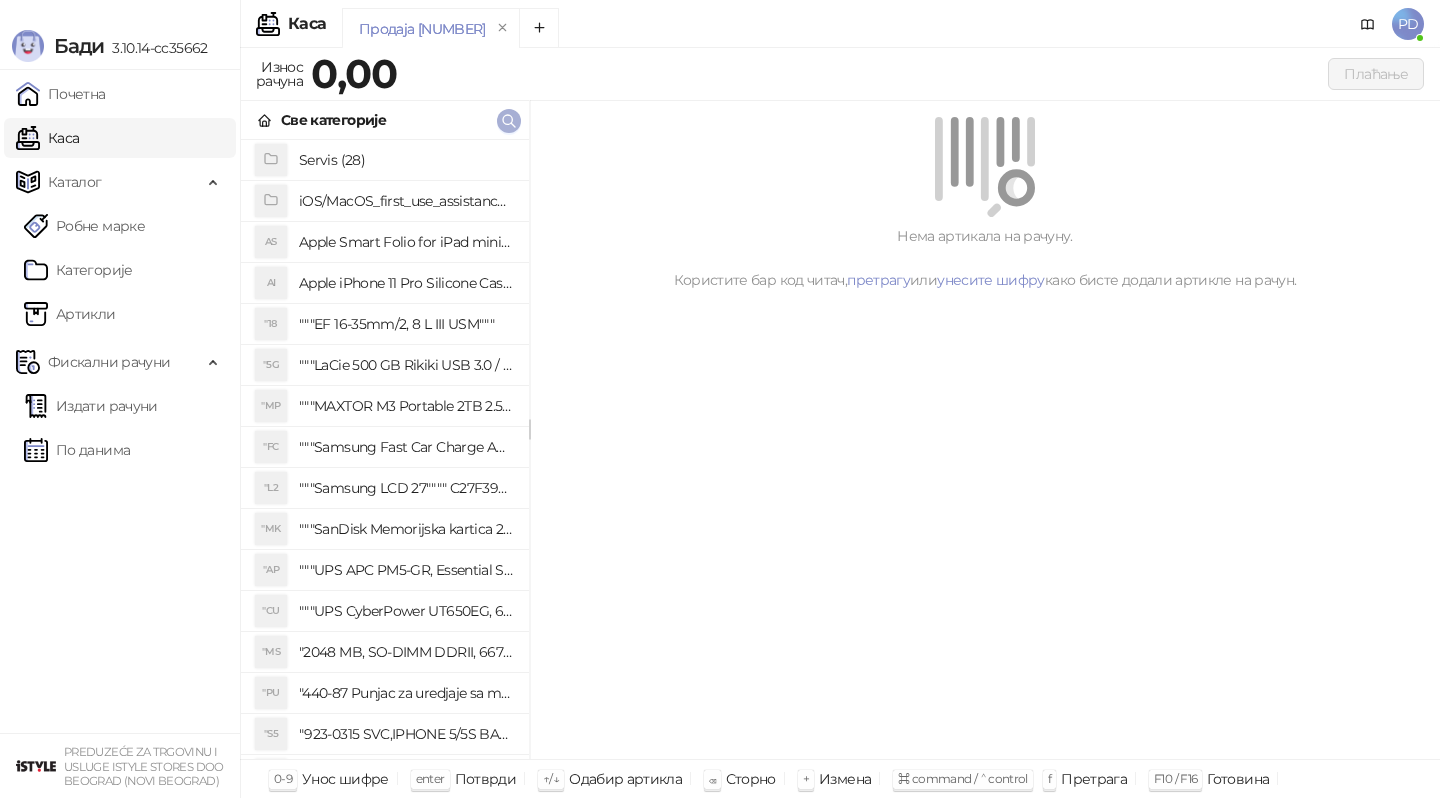 click 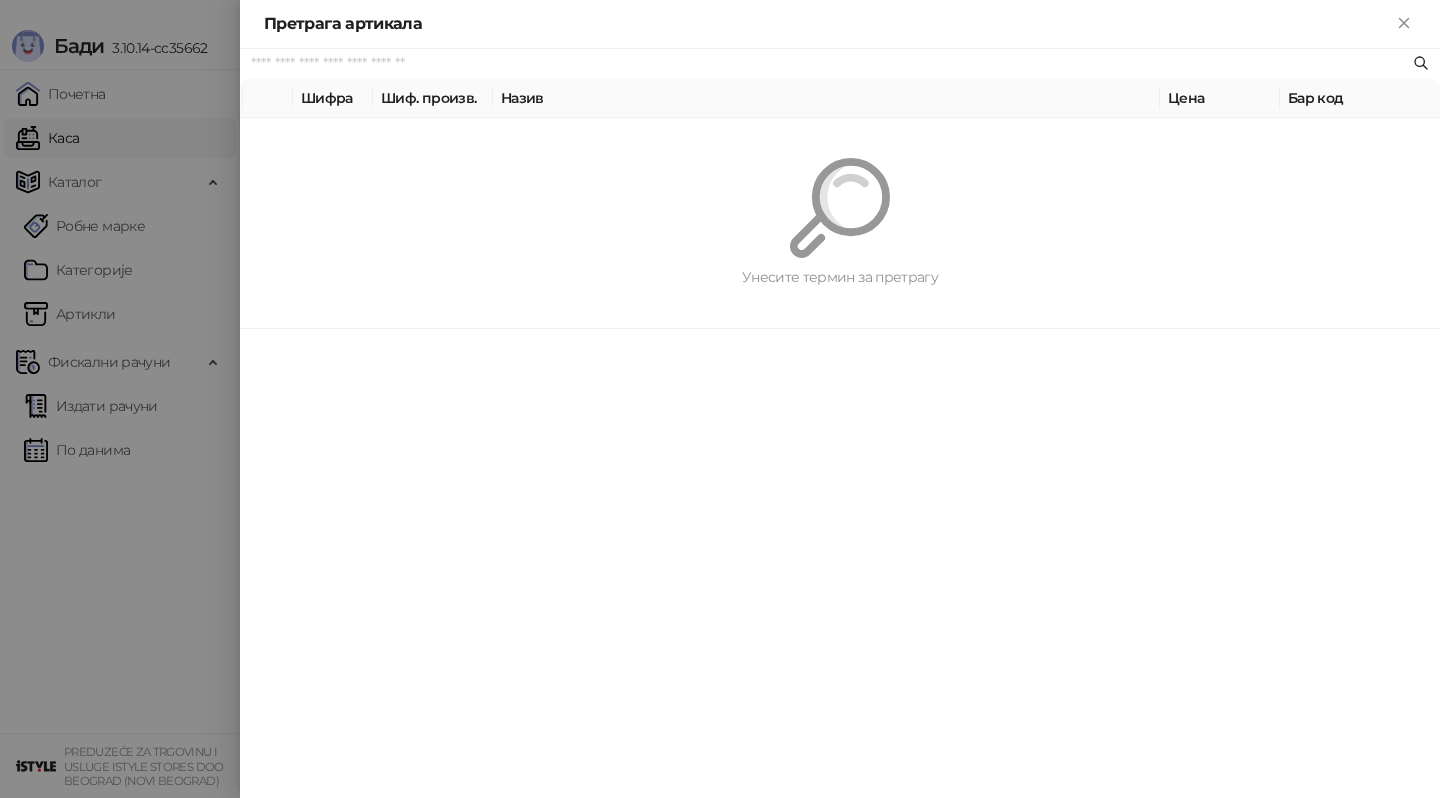 paste on "*********" 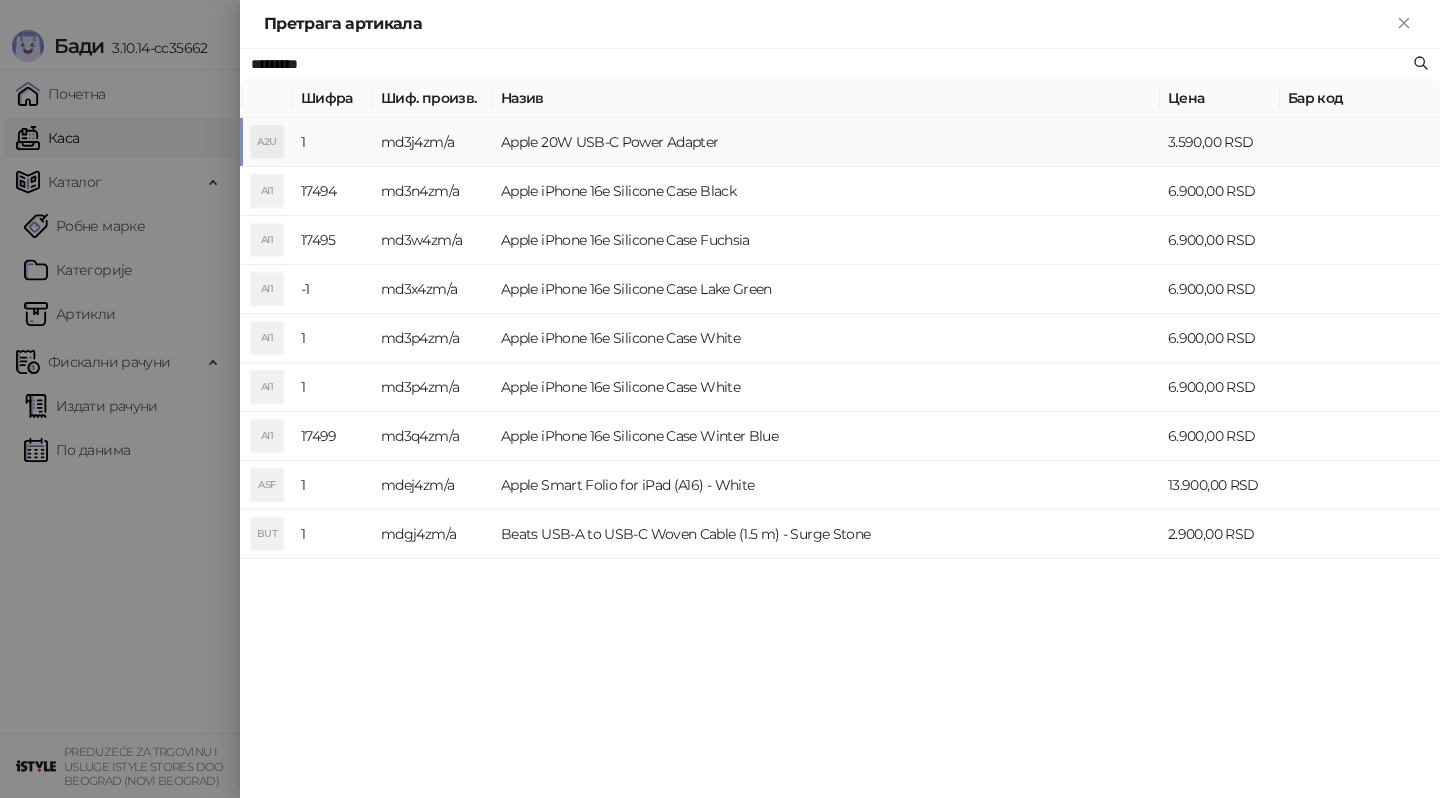 type on "*********" 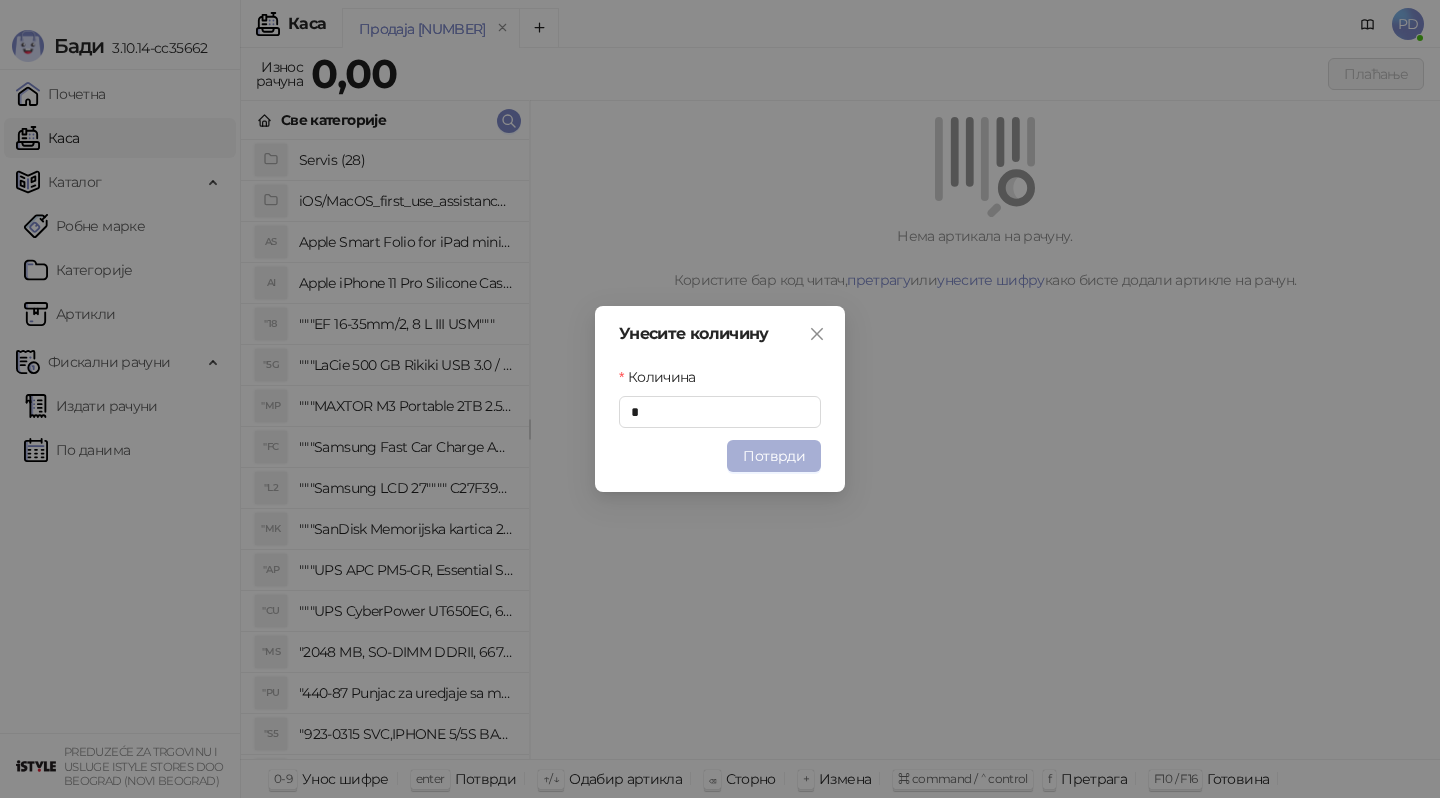 click on "Потврди" at bounding box center (774, 456) 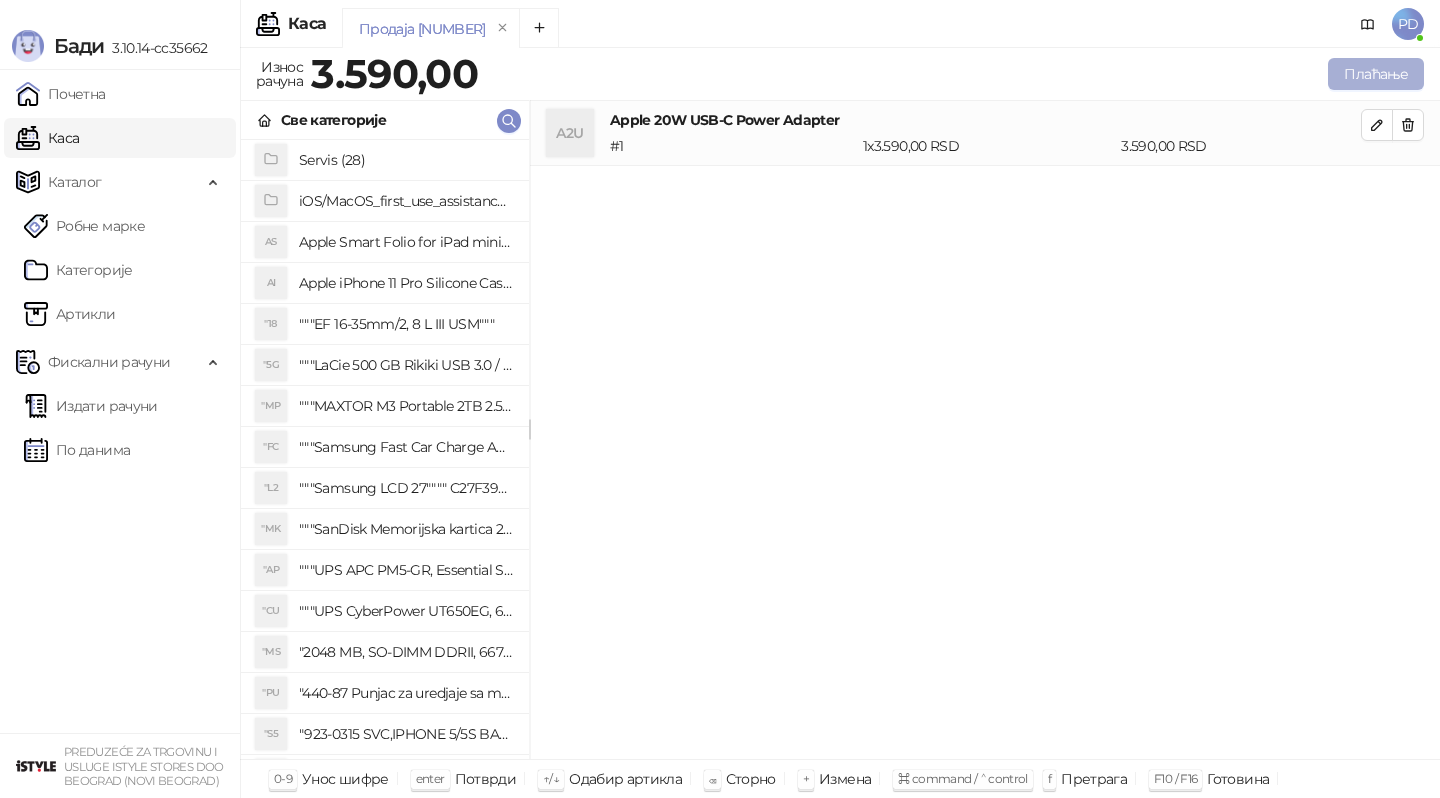 click on "Плаћање" at bounding box center (1376, 74) 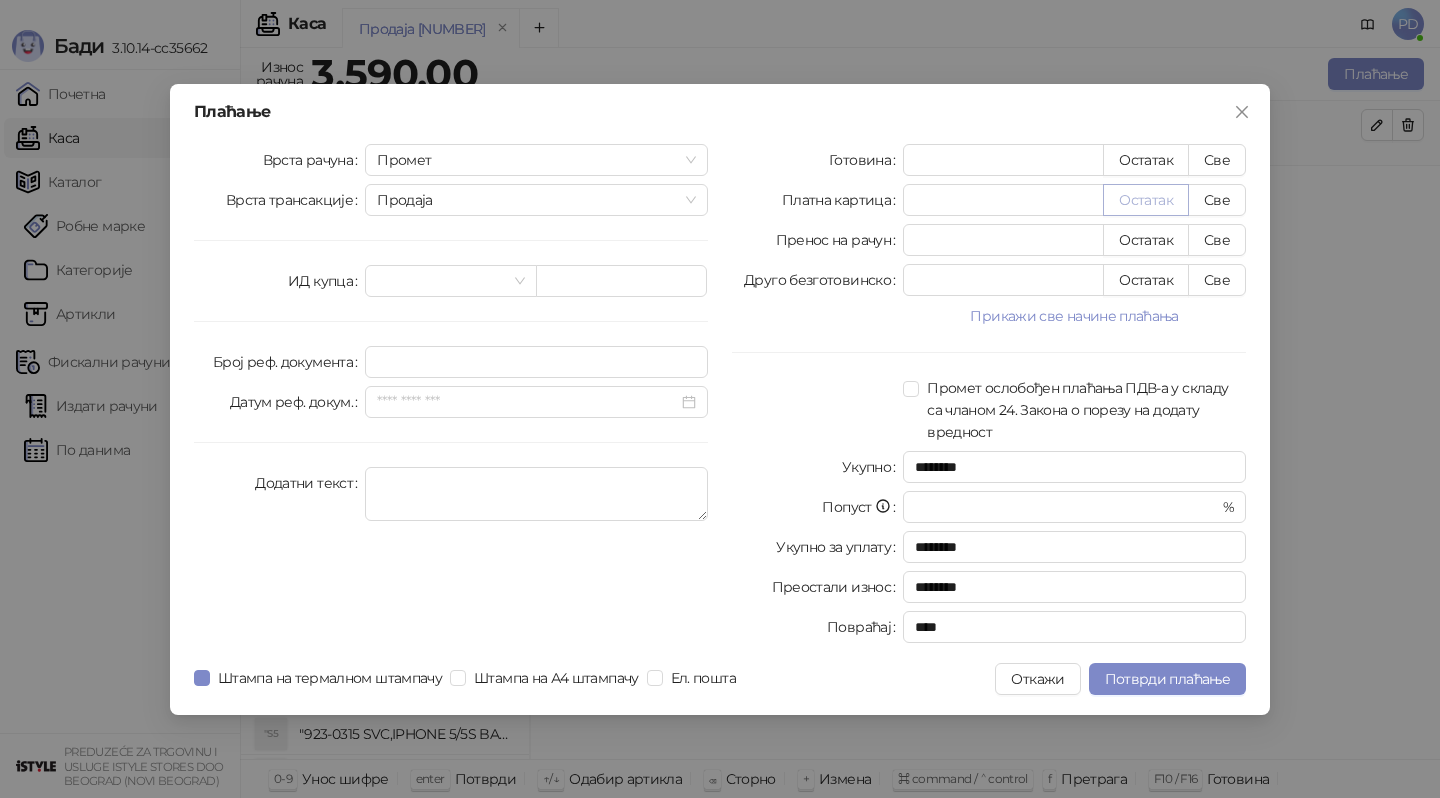 click on "Остатак" at bounding box center (1146, 200) 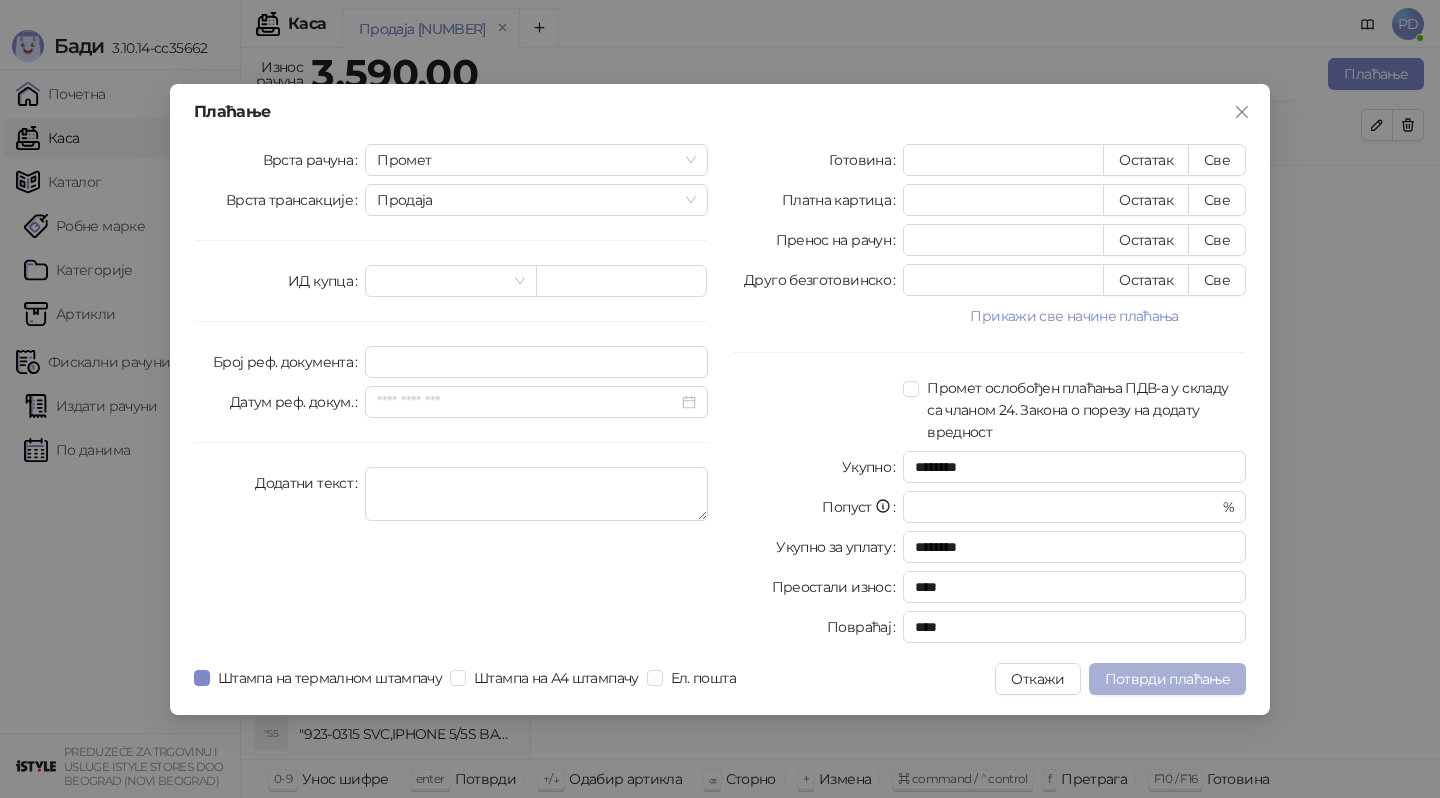 click on "Потврди плаћање" at bounding box center (1167, 679) 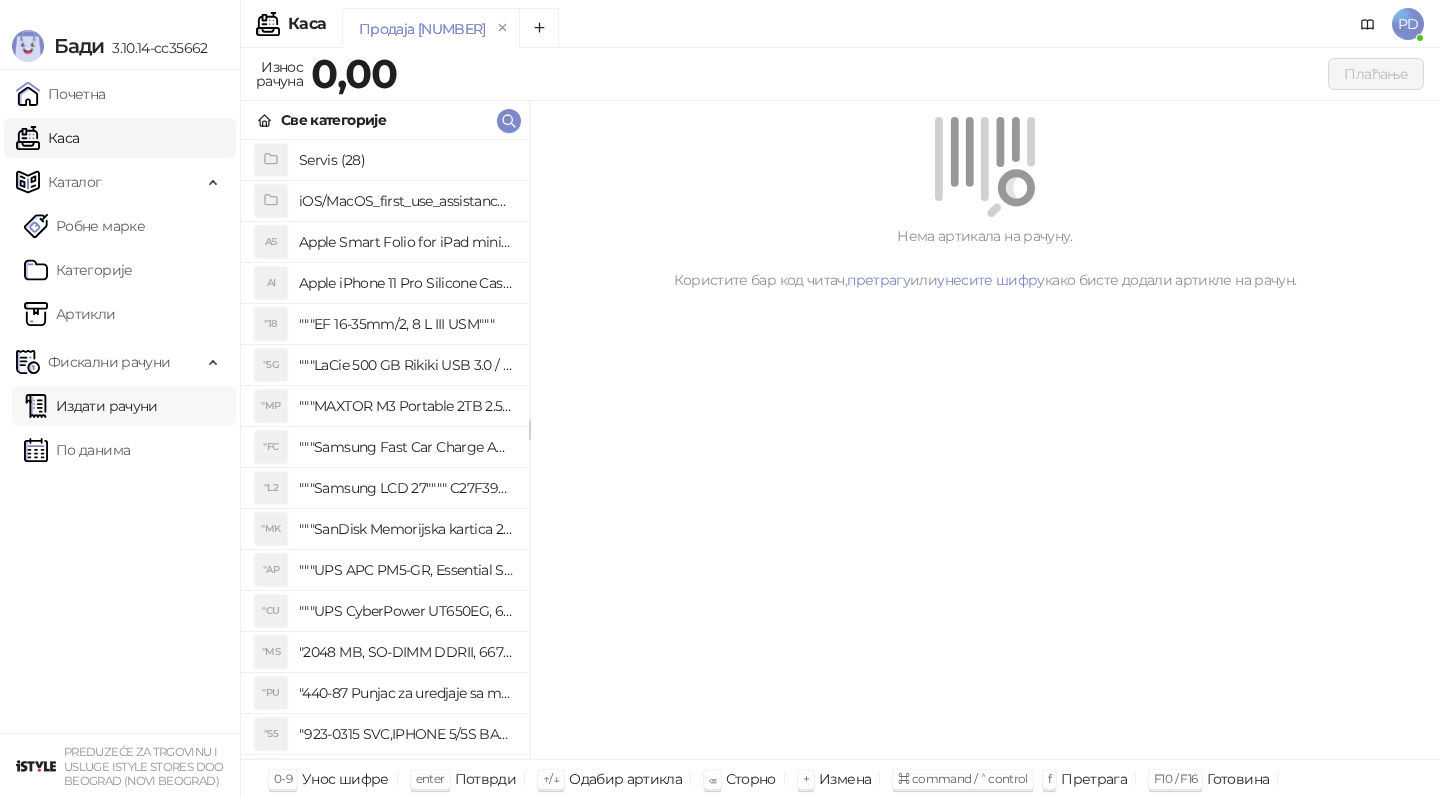 click on "Издати рачуни" at bounding box center (91, 406) 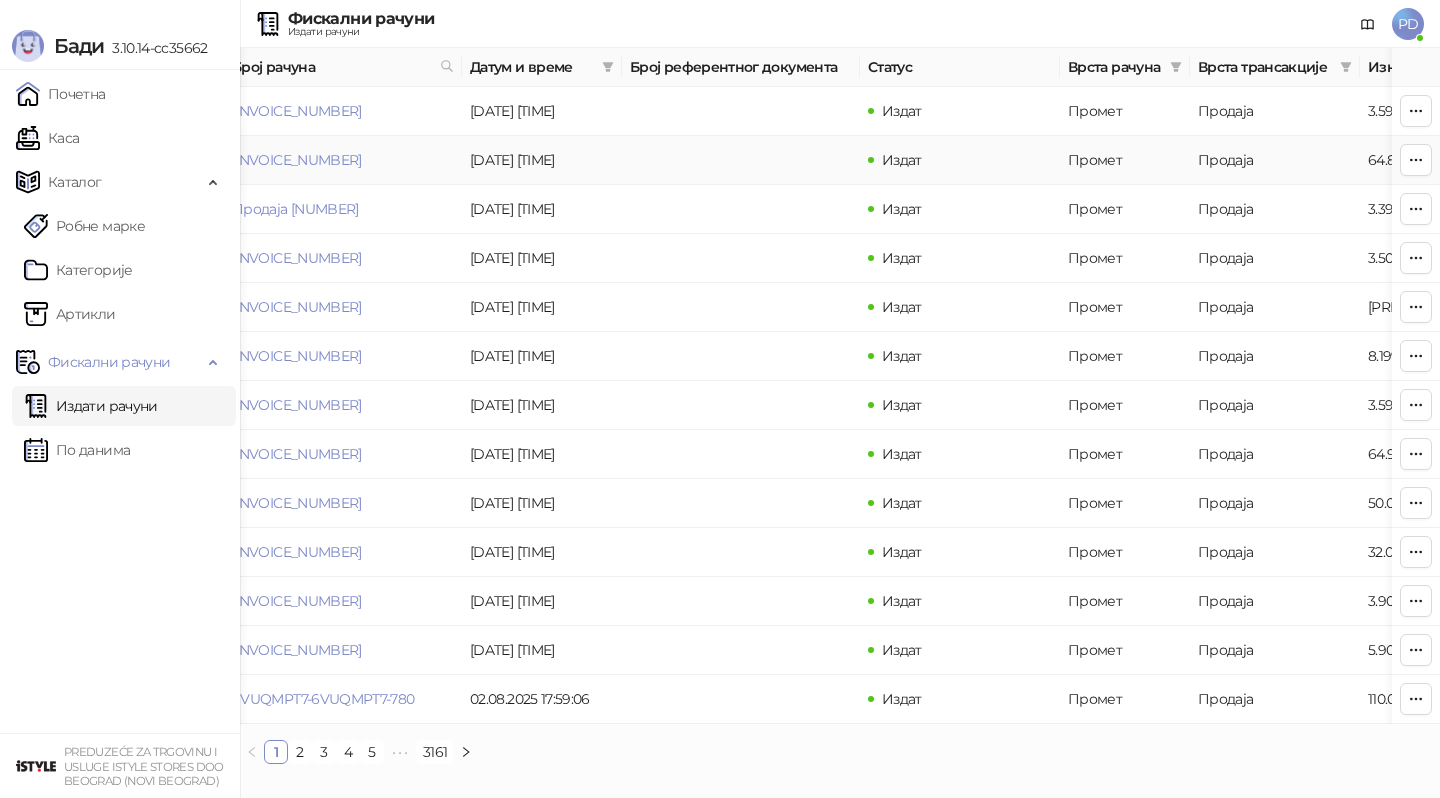 scroll, scrollTop: 0, scrollLeft: 21, axis: horizontal 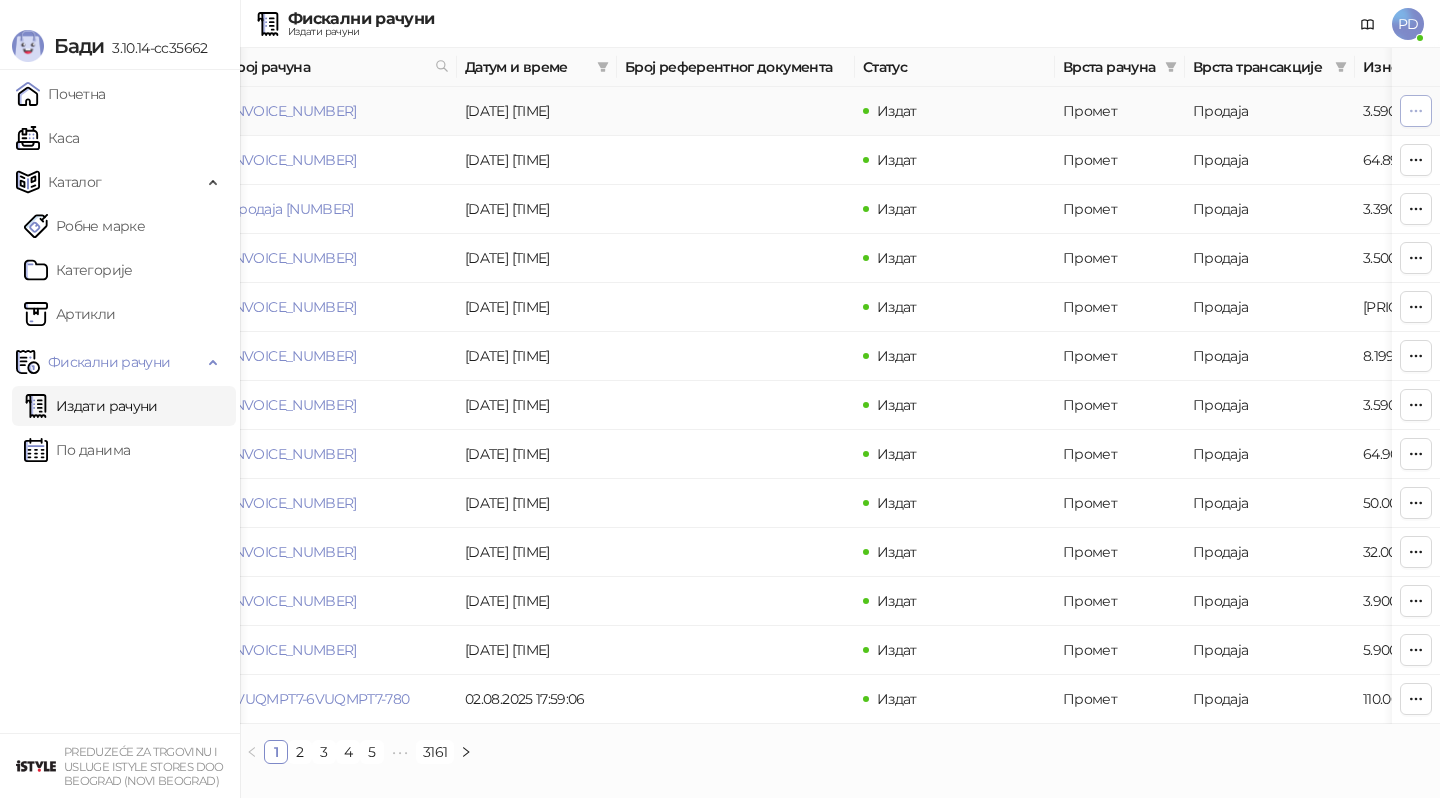 click 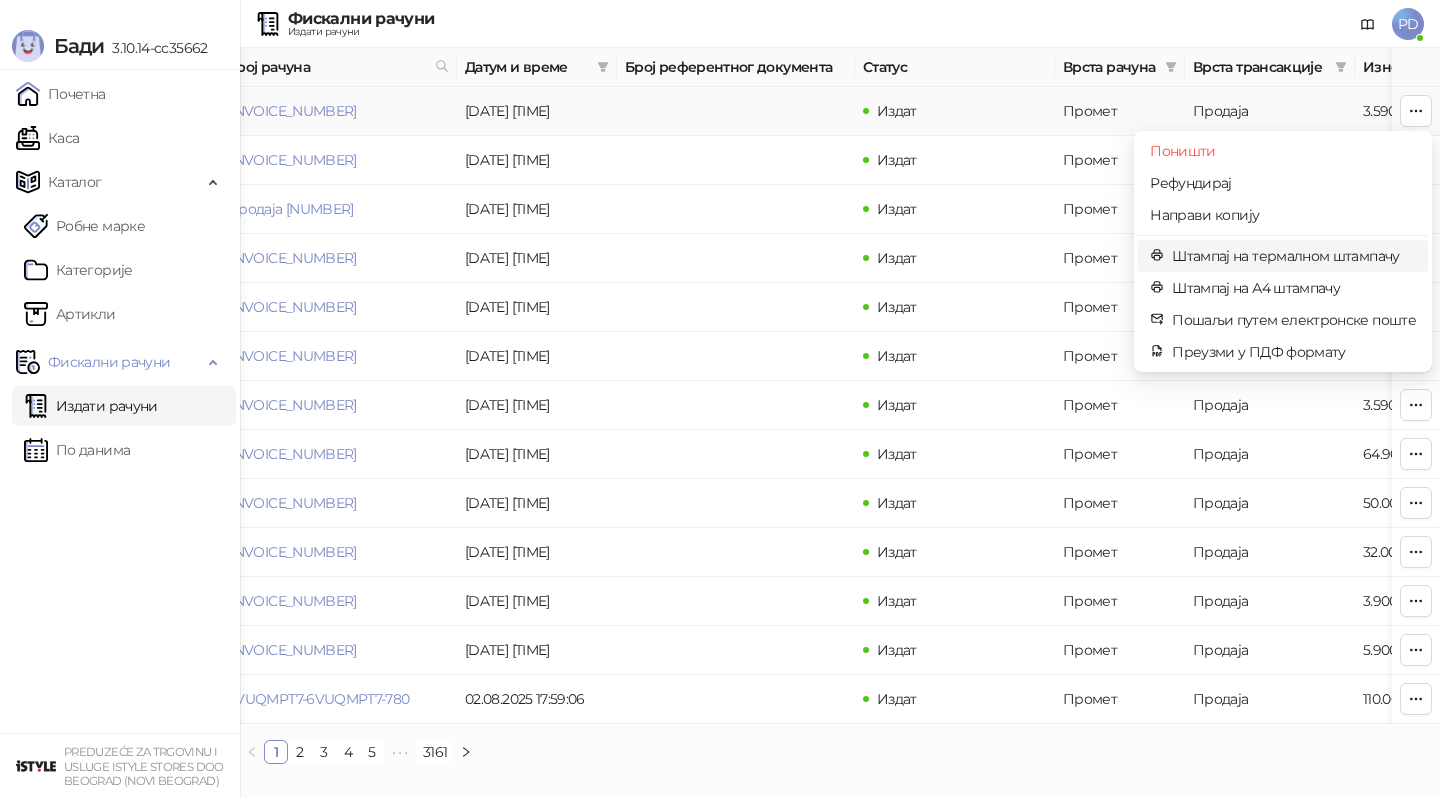 click on "Штампај на термалном штампачу" at bounding box center [1294, 256] 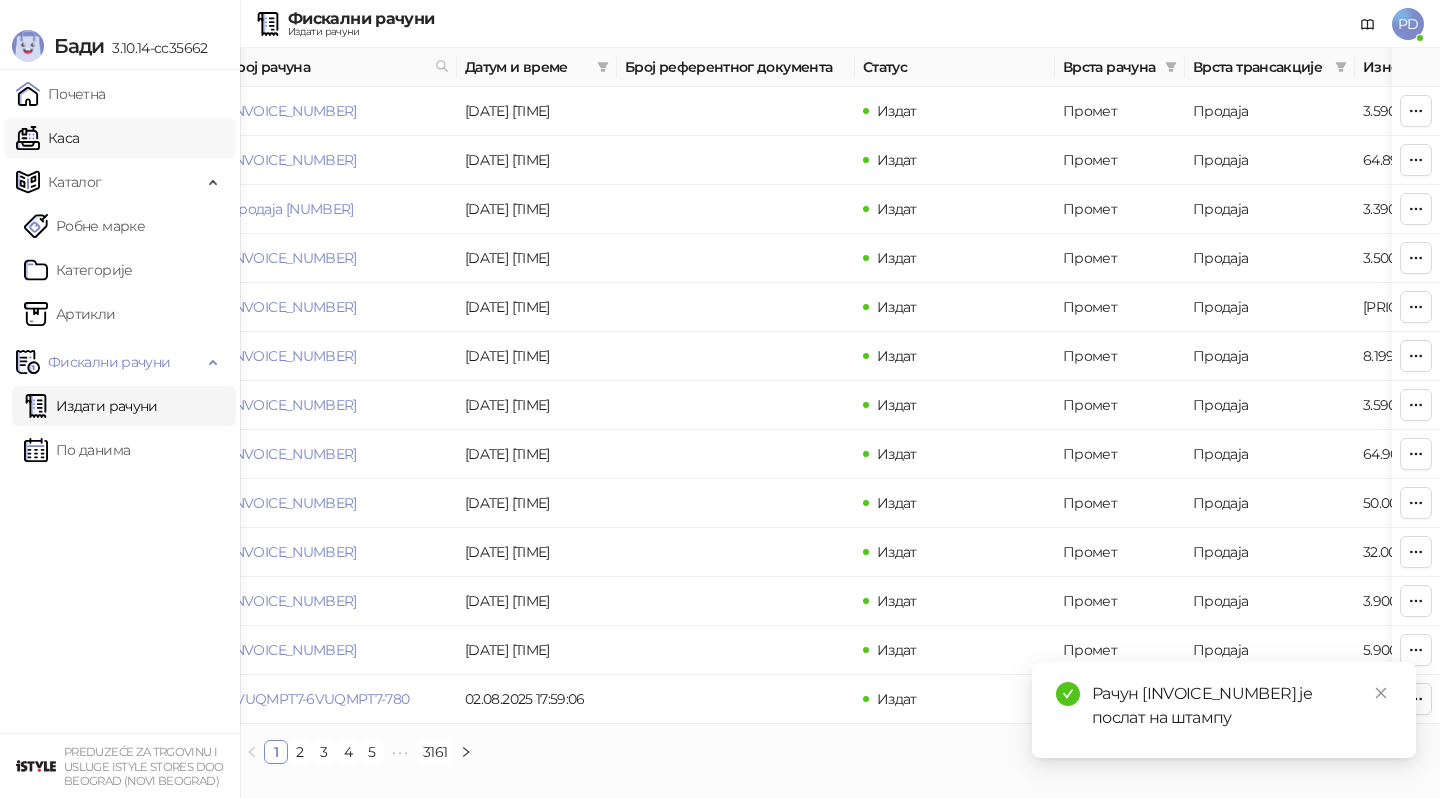 click on "Каса" at bounding box center (47, 138) 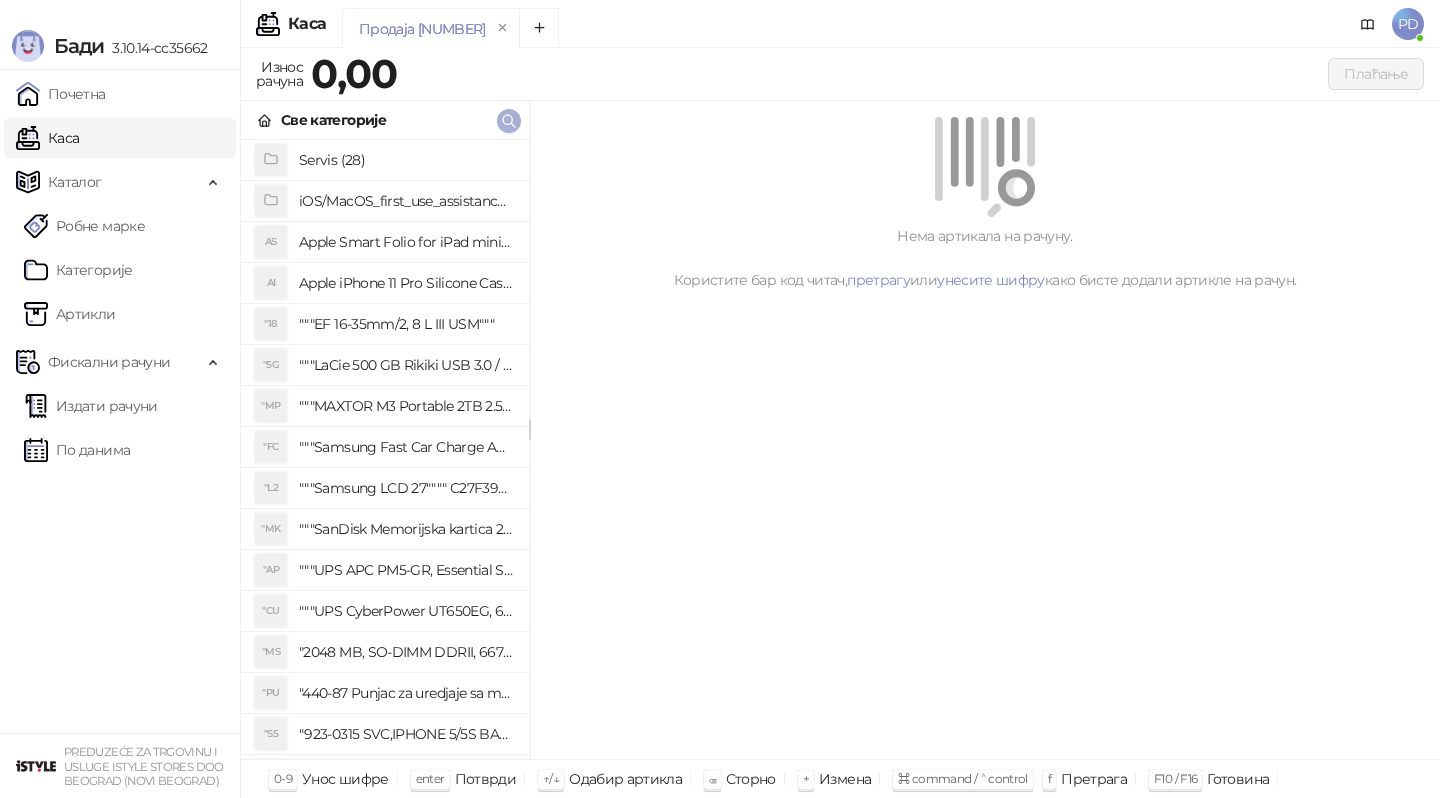 click 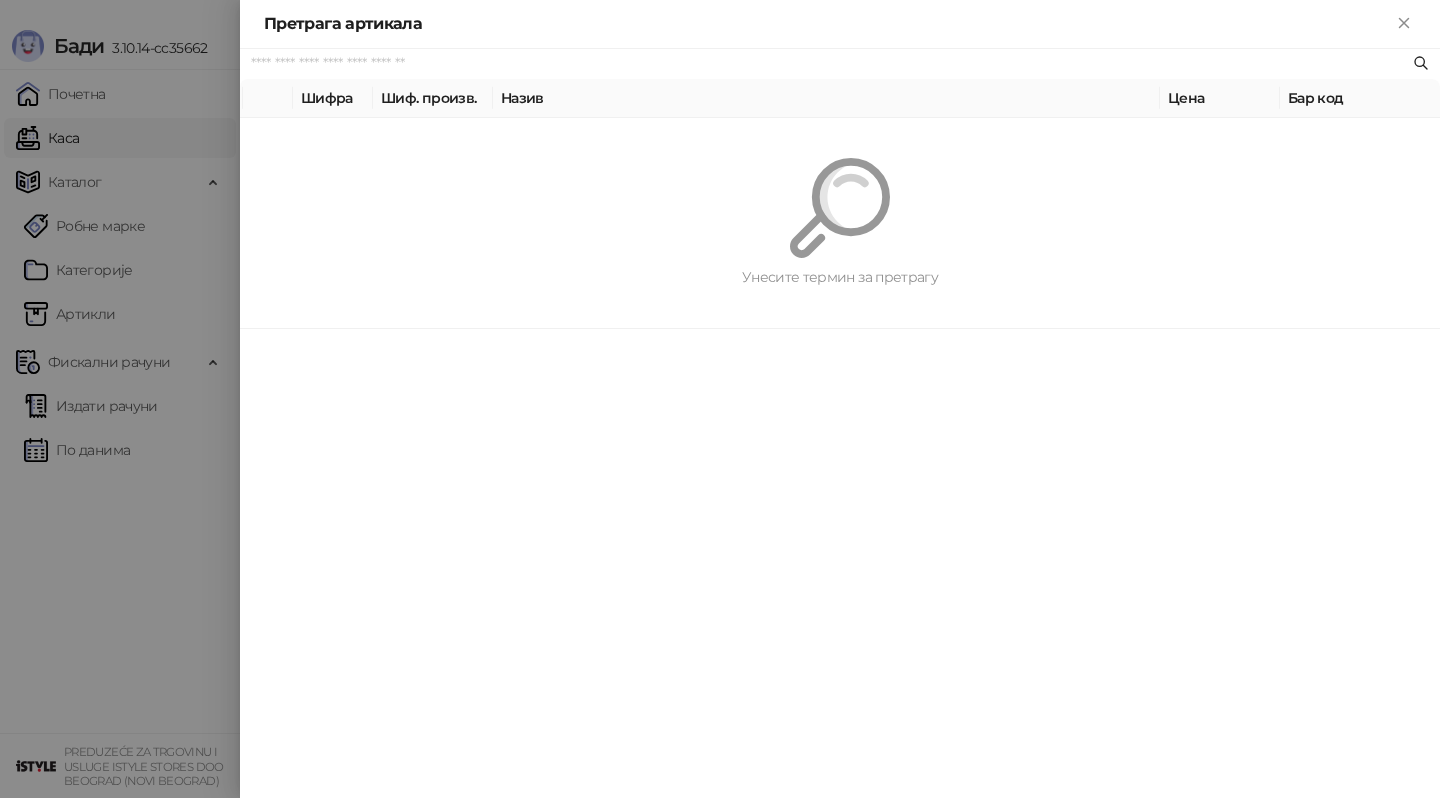 paste on "*********" 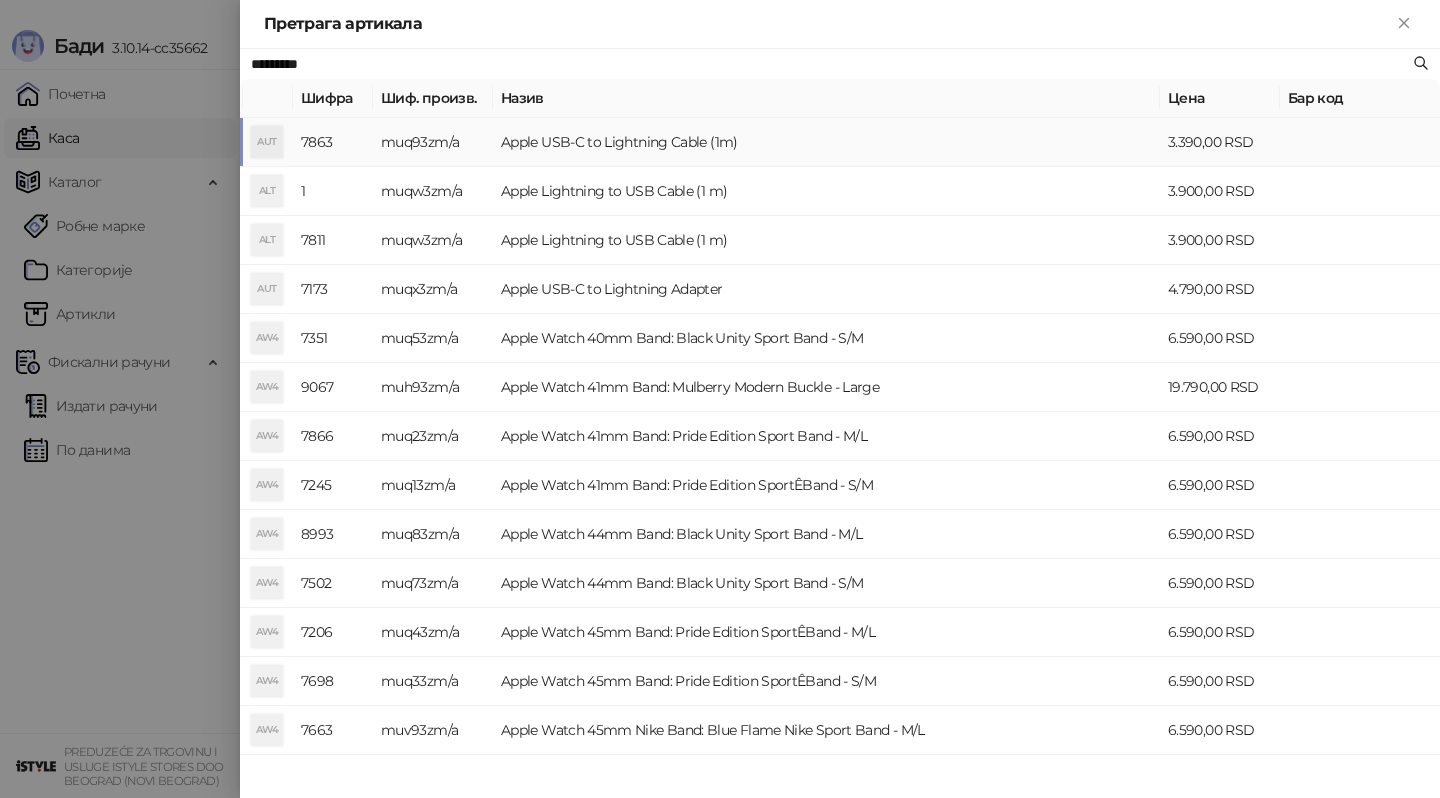 type on "*********" 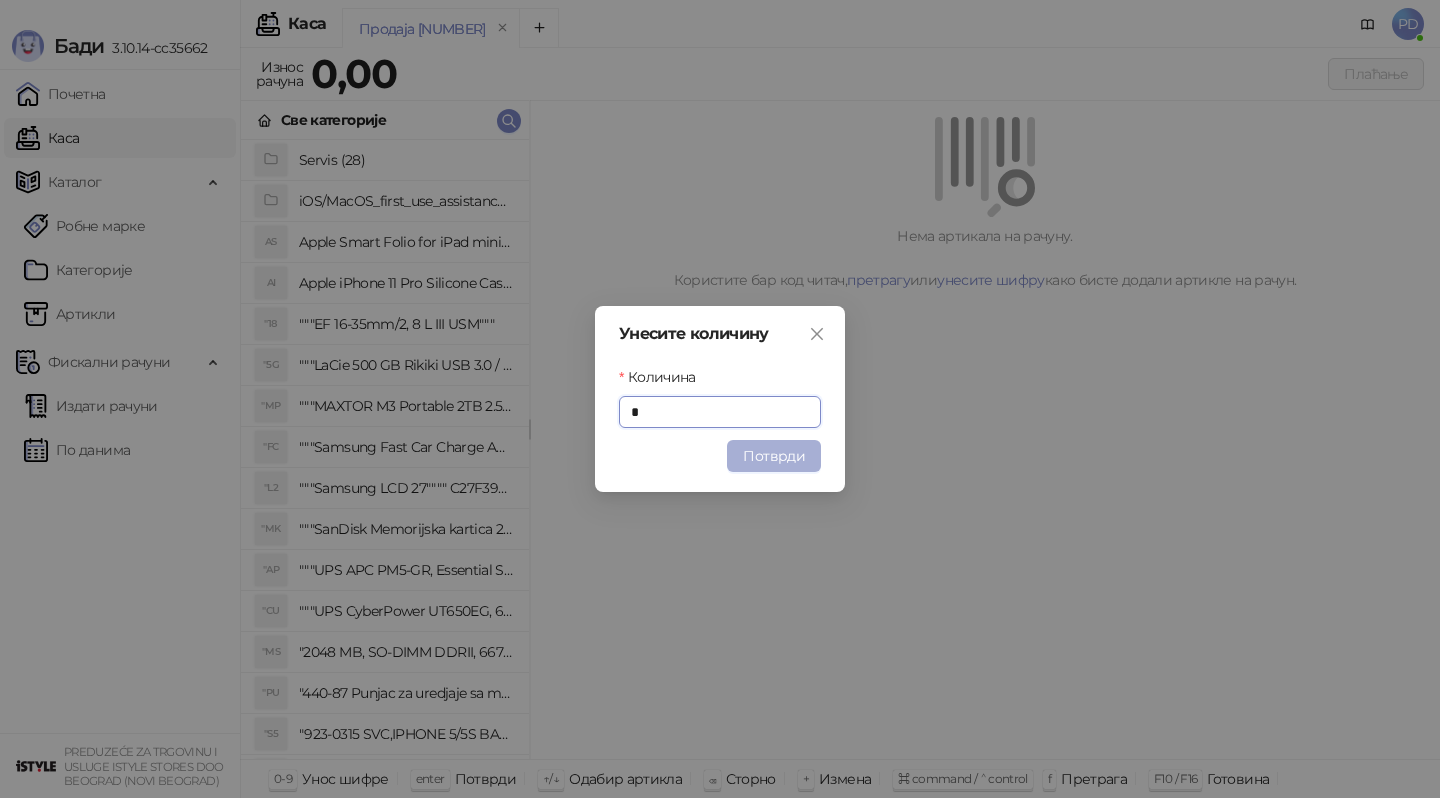 click on "Потврди" at bounding box center [774, 456] 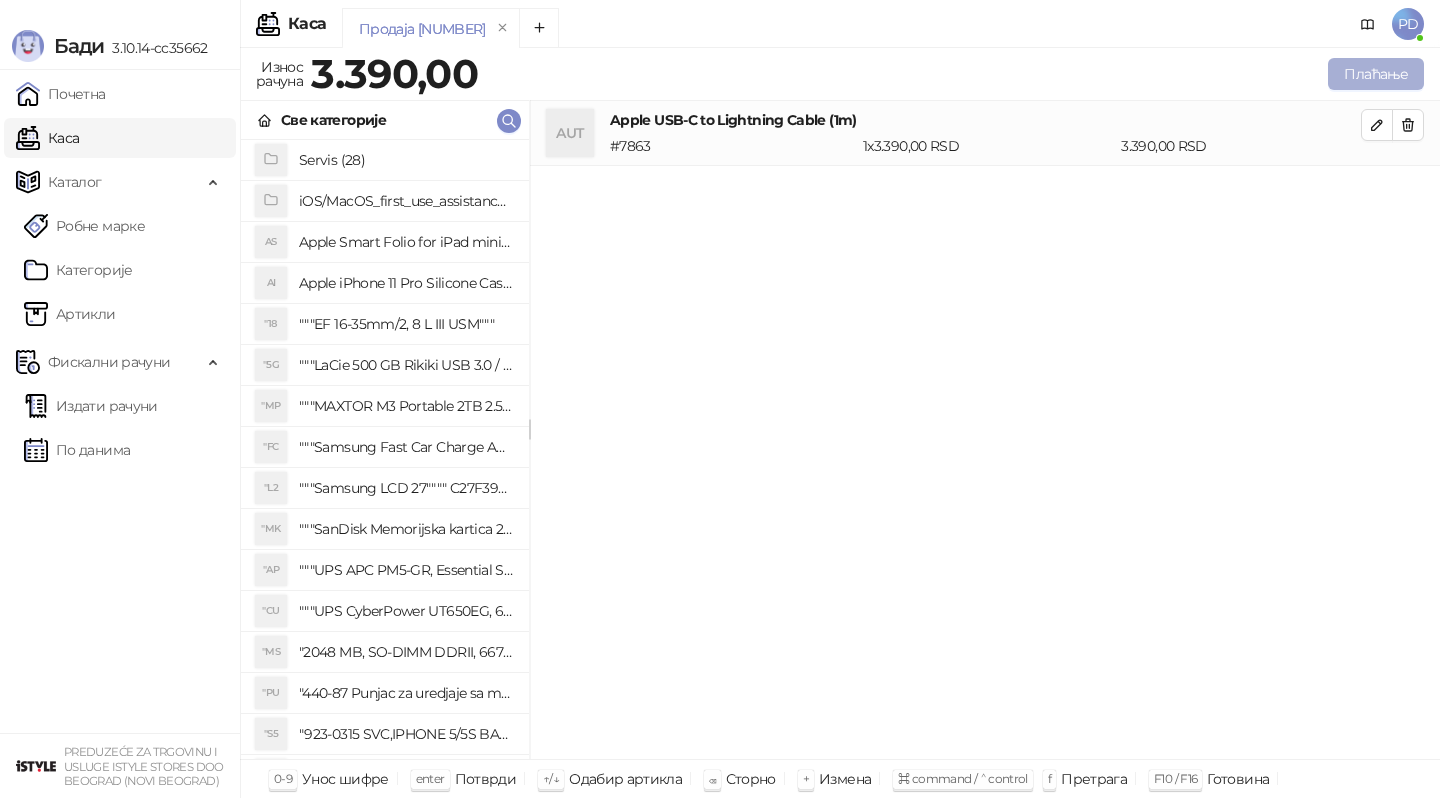click on "Плаћање" at bounding box center [1376, 74] 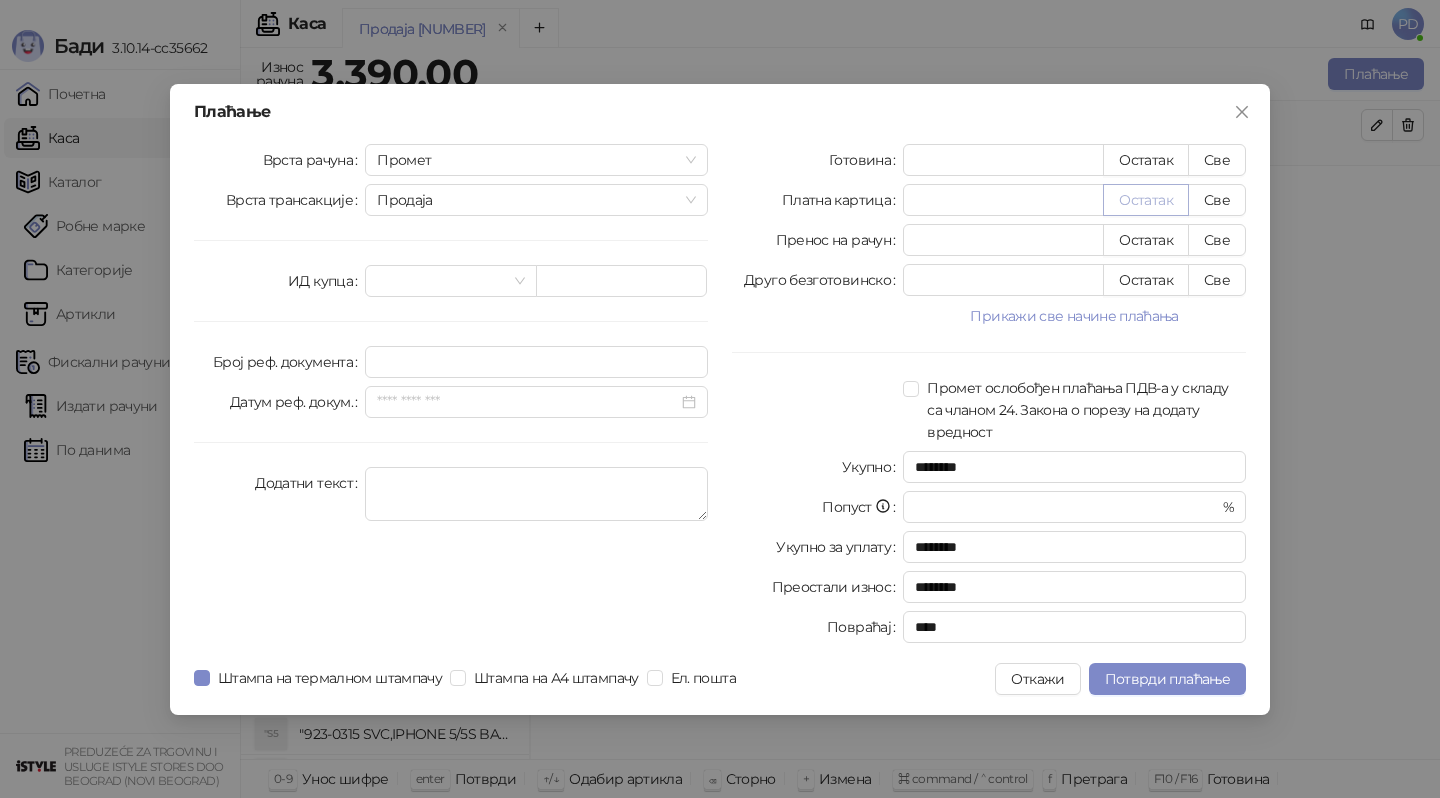 click on "Остатак" at bounding box center (1146, 200) 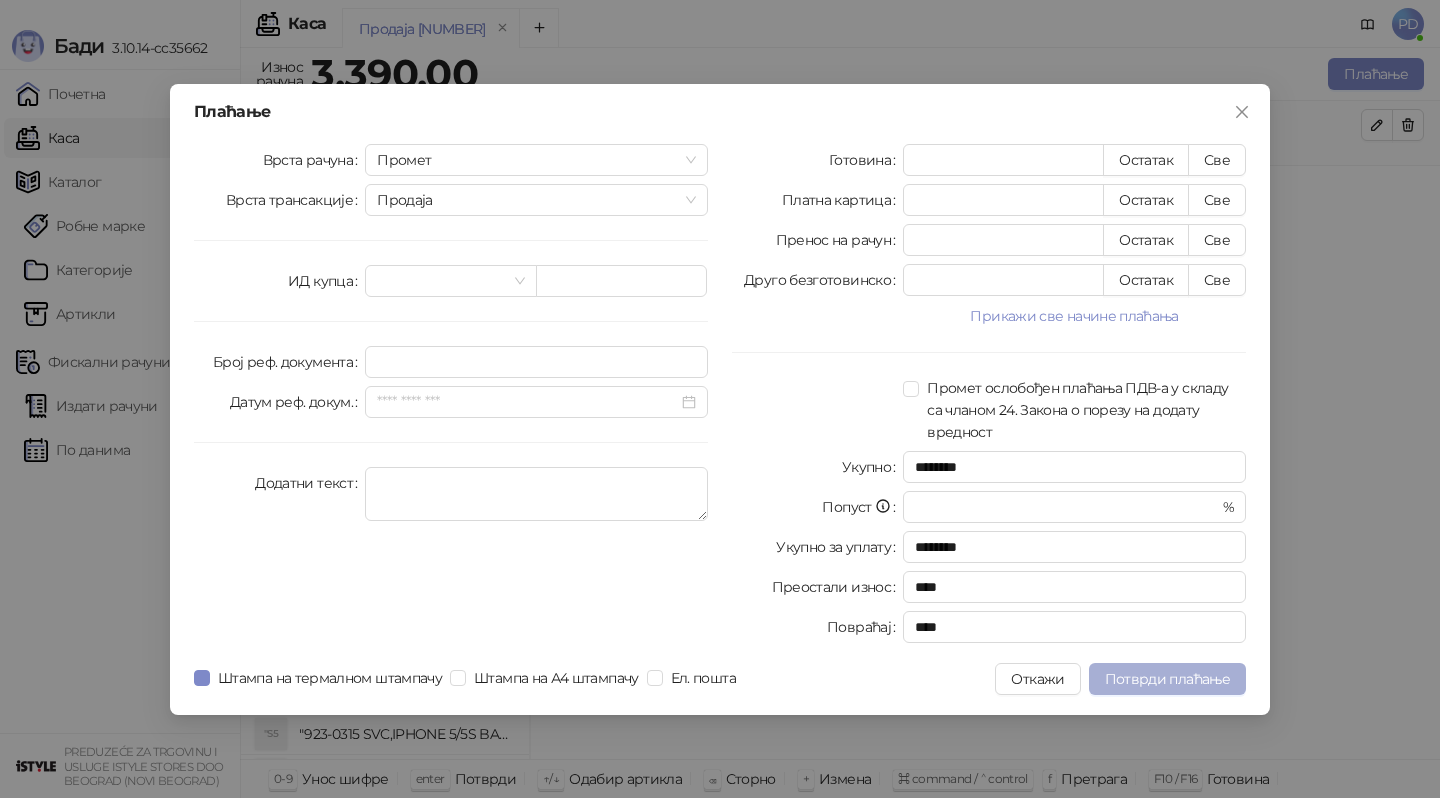 click on "Потврди плаћање" at bounding box center (1167, 679) 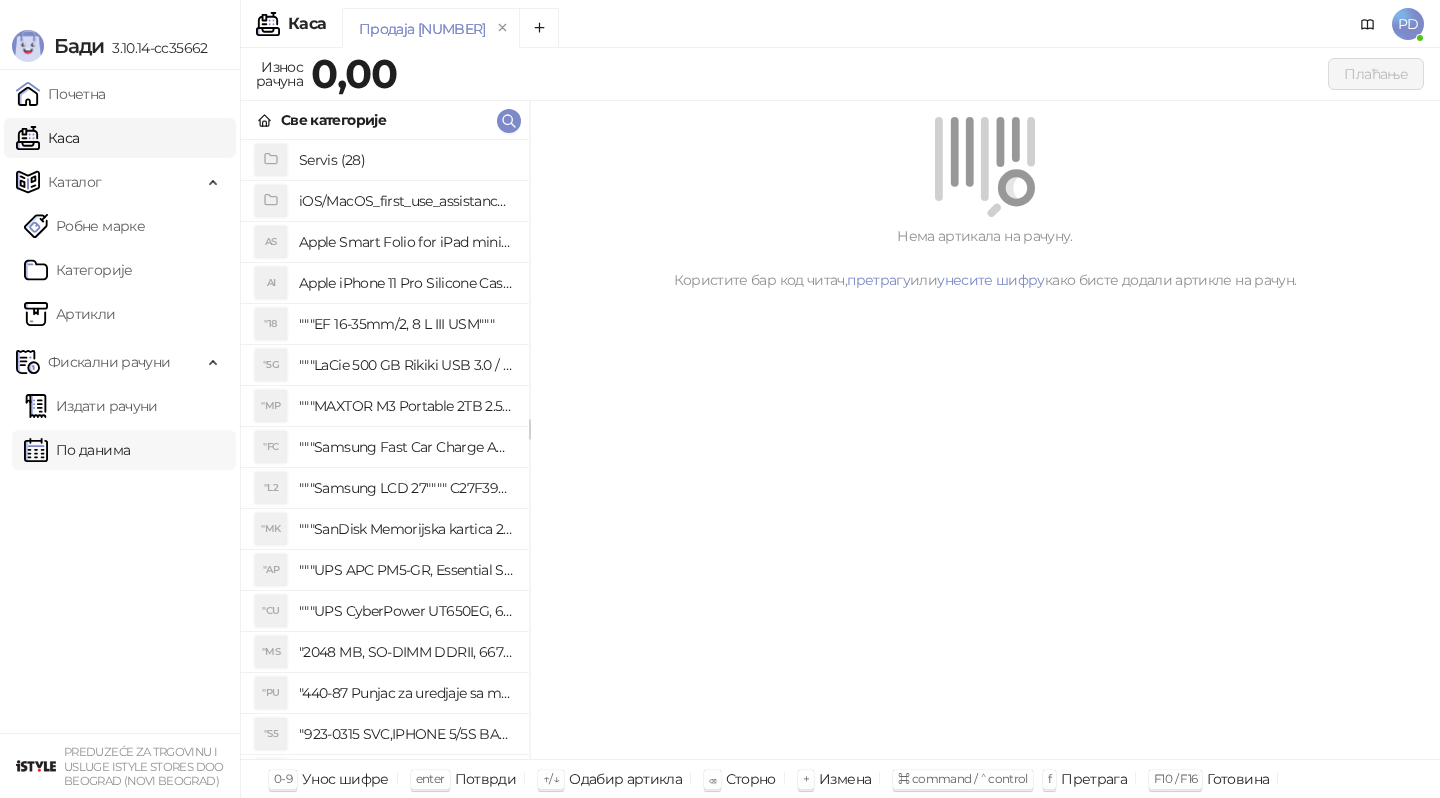 click on "По данима" at bounding box center (77, 450) 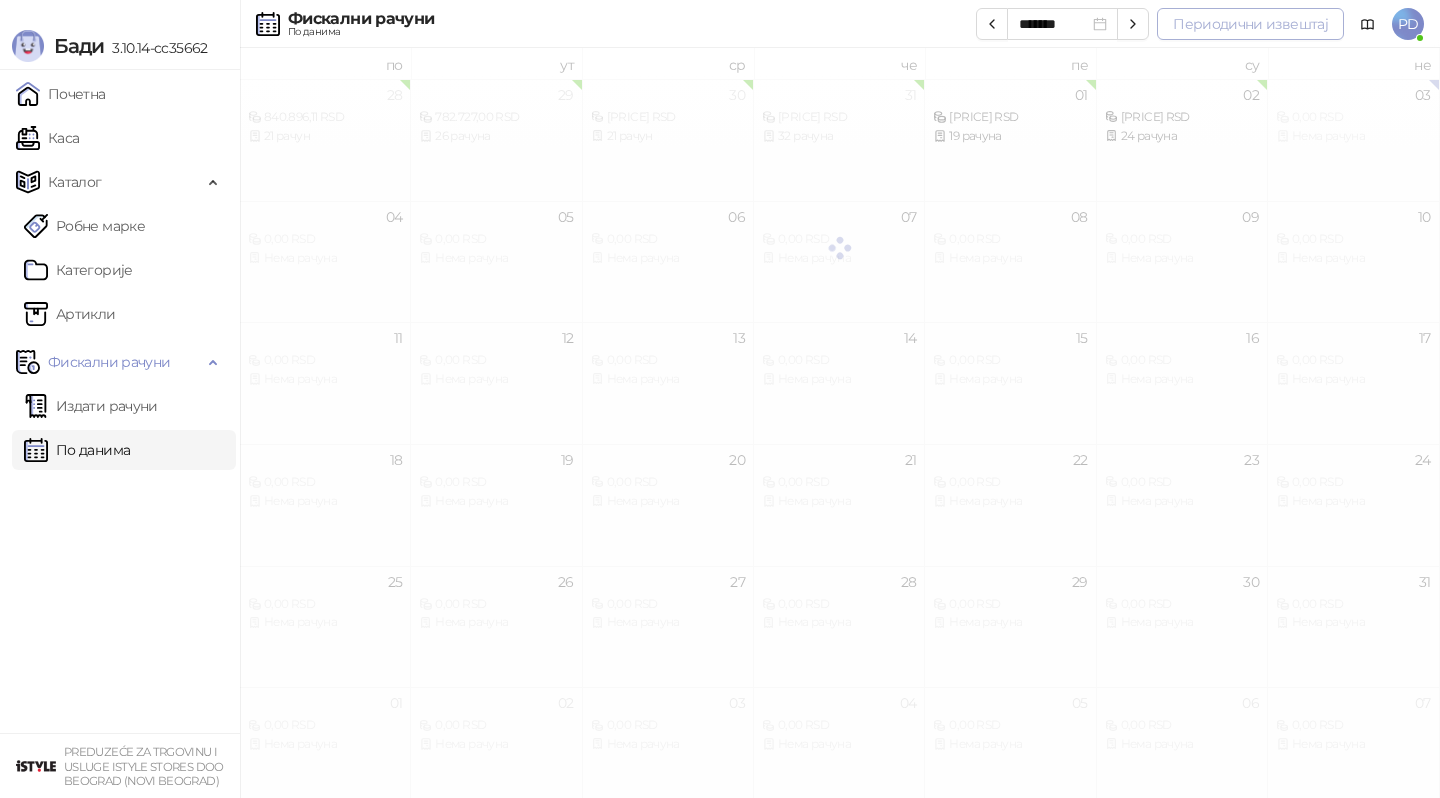 click on "Периодични извештај" at bounding box center [1250, 24] 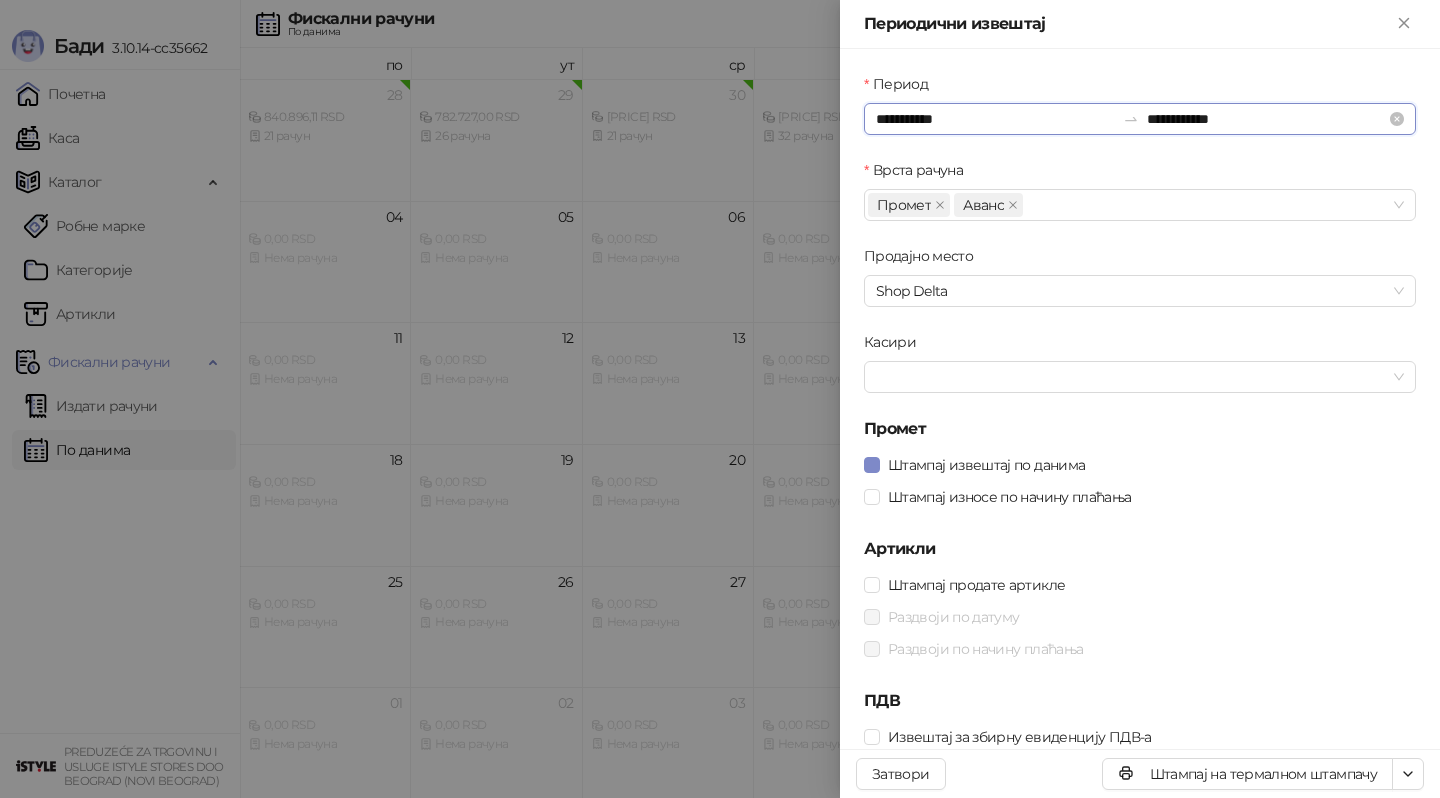 click on "**********" at bounding box center (995, 119) 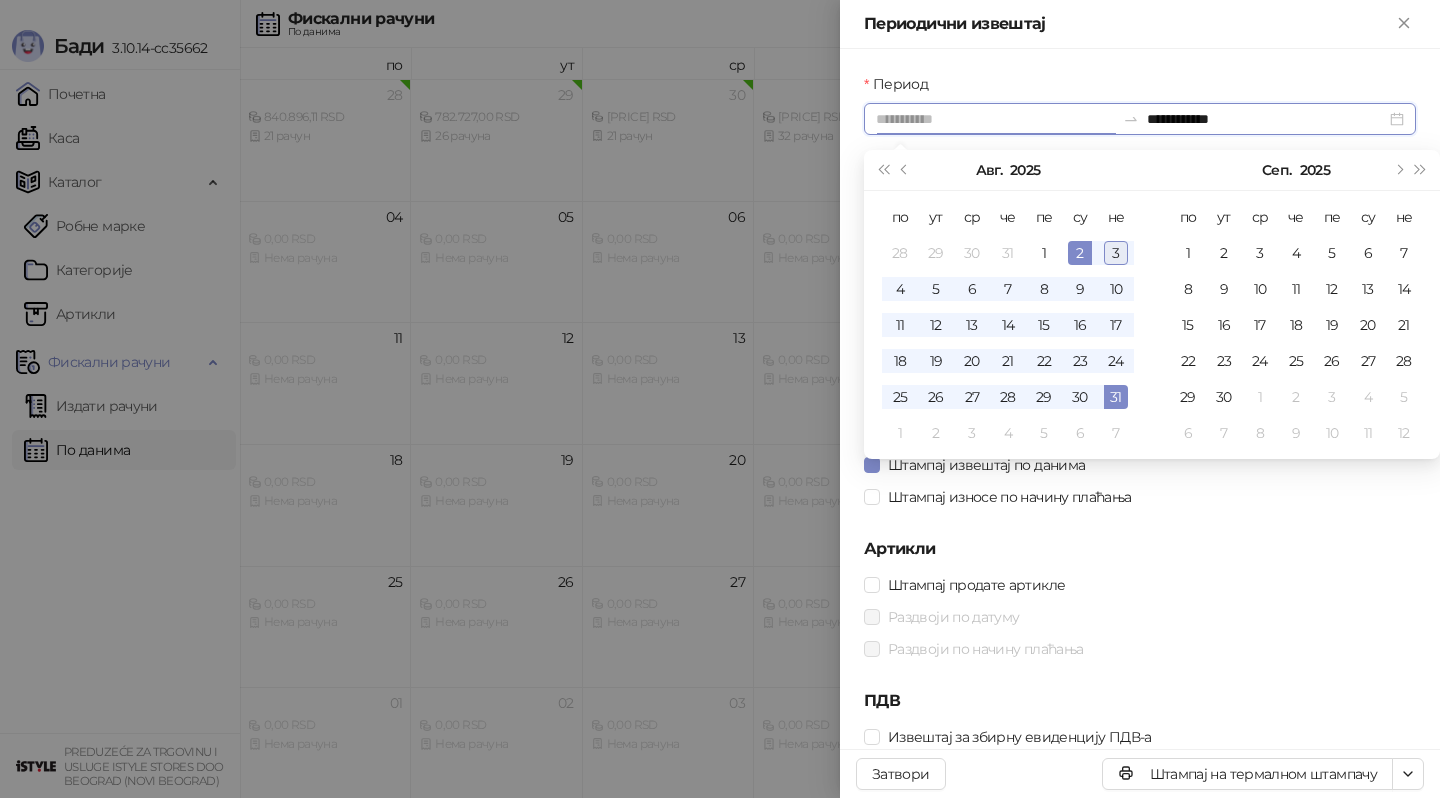 type on "**********" 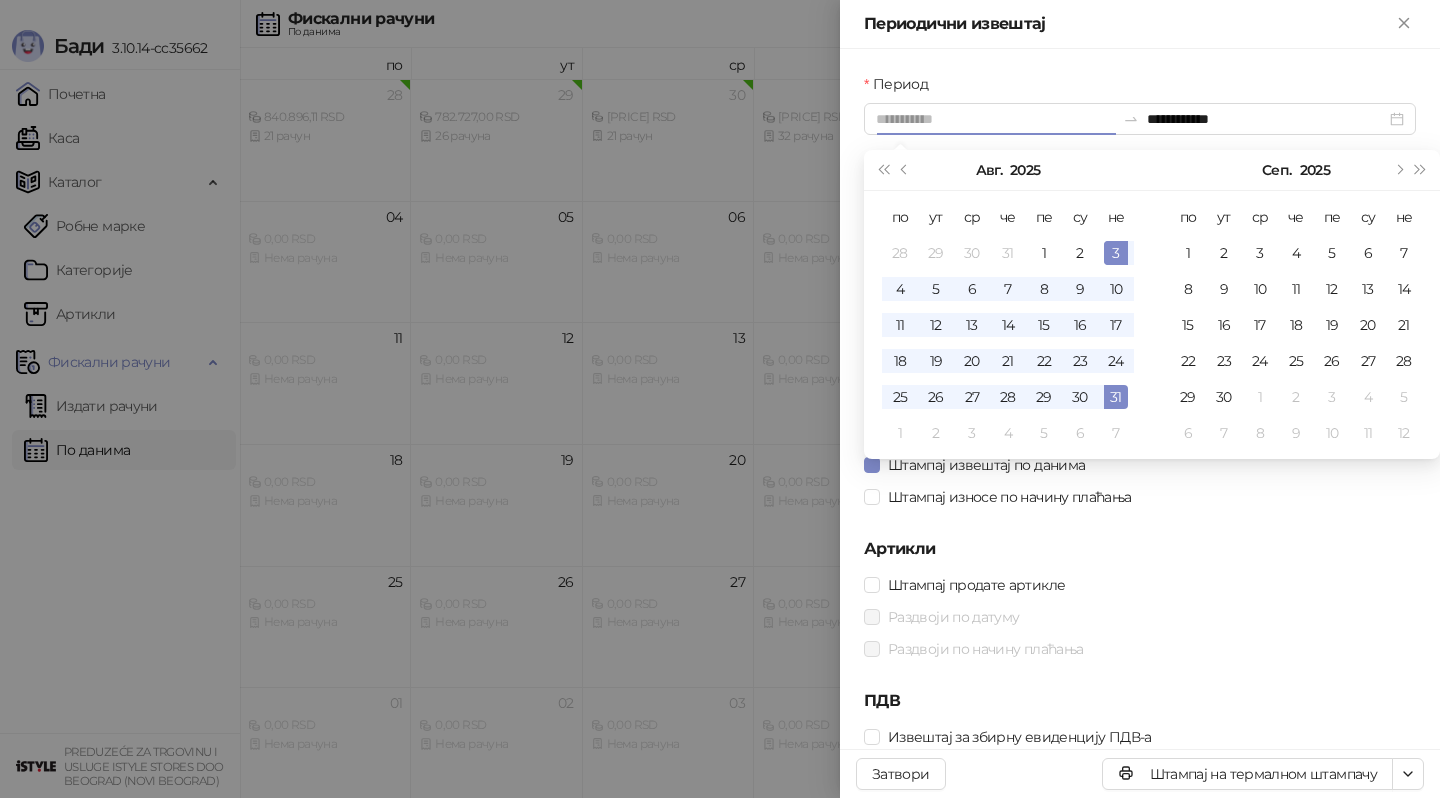 click on "3" at bounding box center [1116, 253] 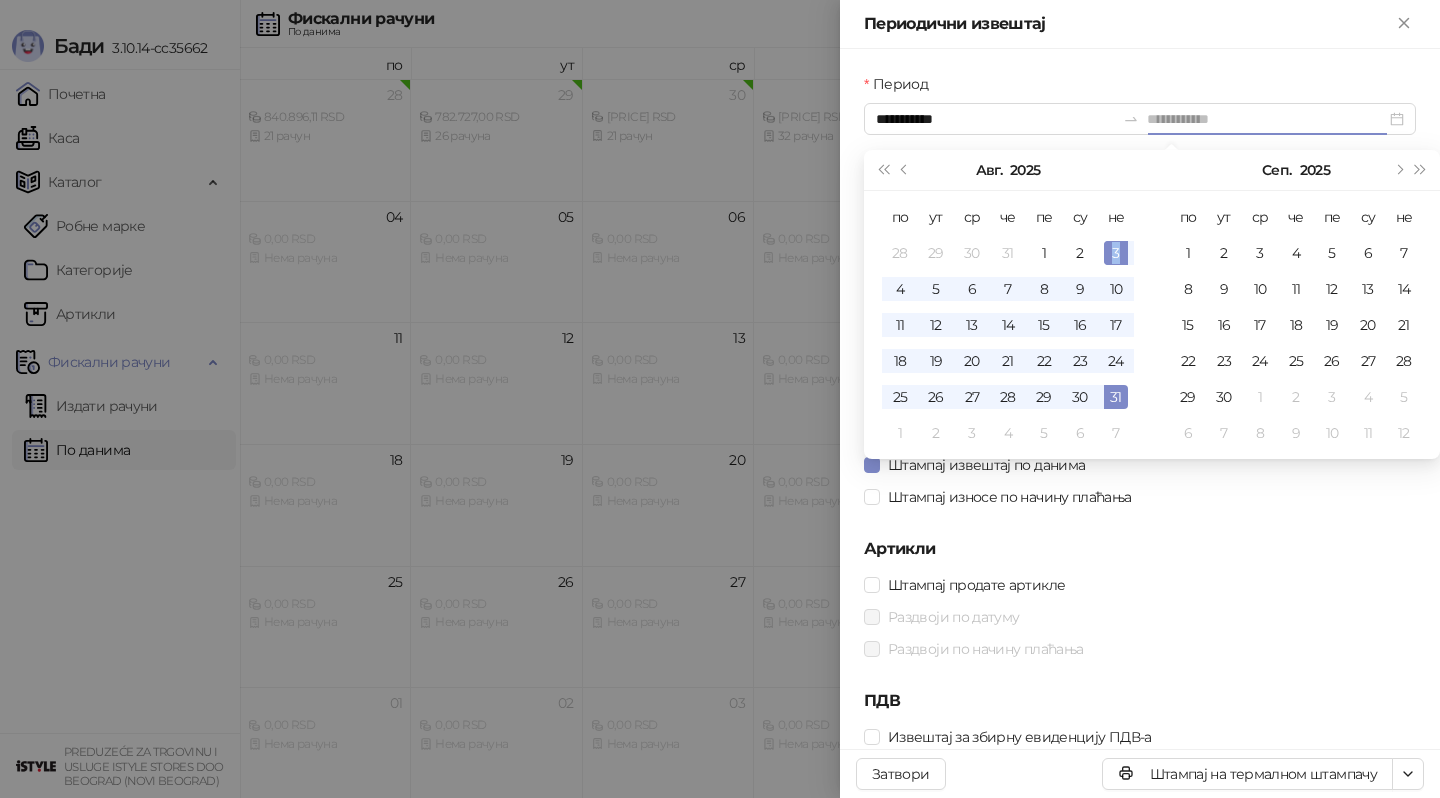 click on "3" at bounding box center [1116, 253] 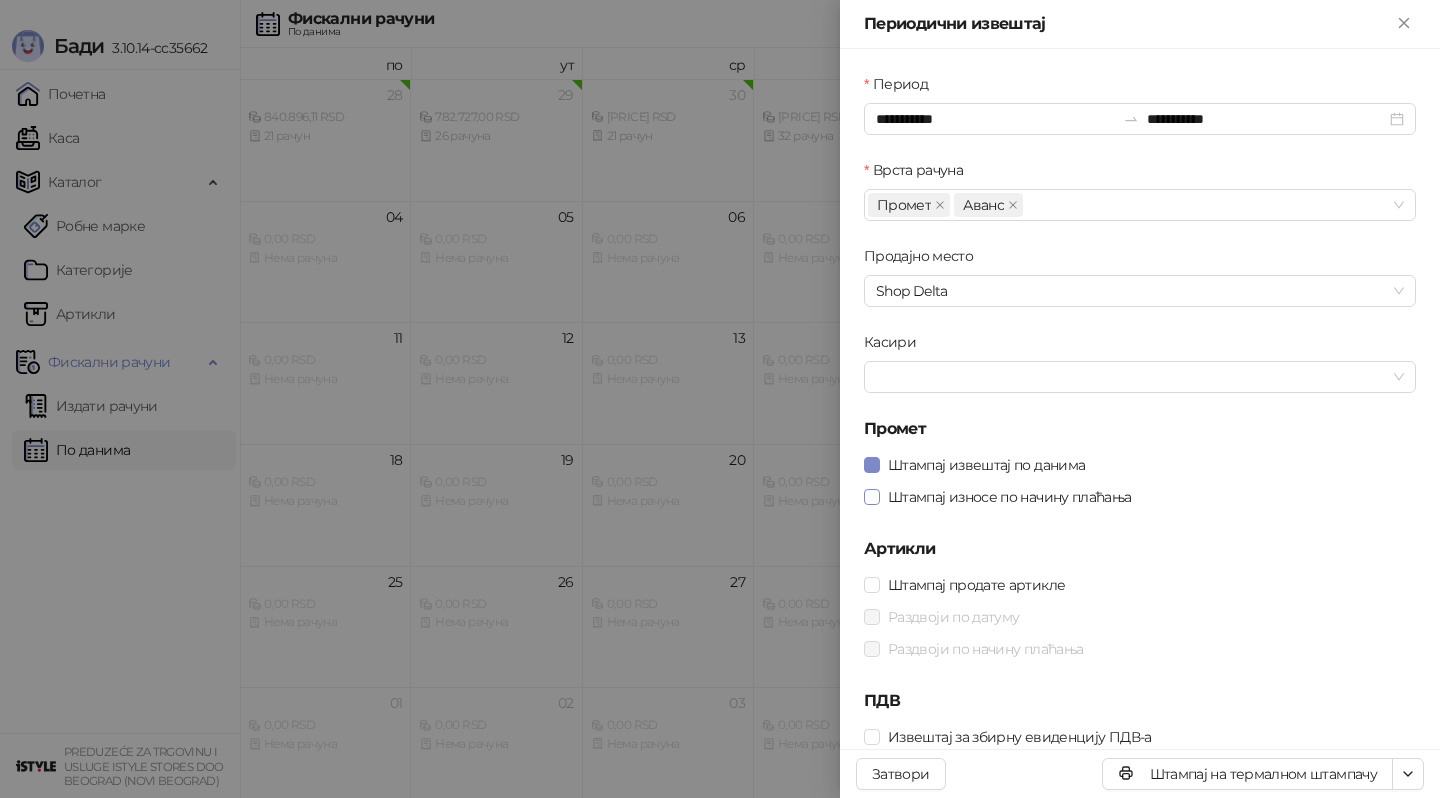 click on "Штампај износе по начину плаћања" at bounding box center [1010, 497] 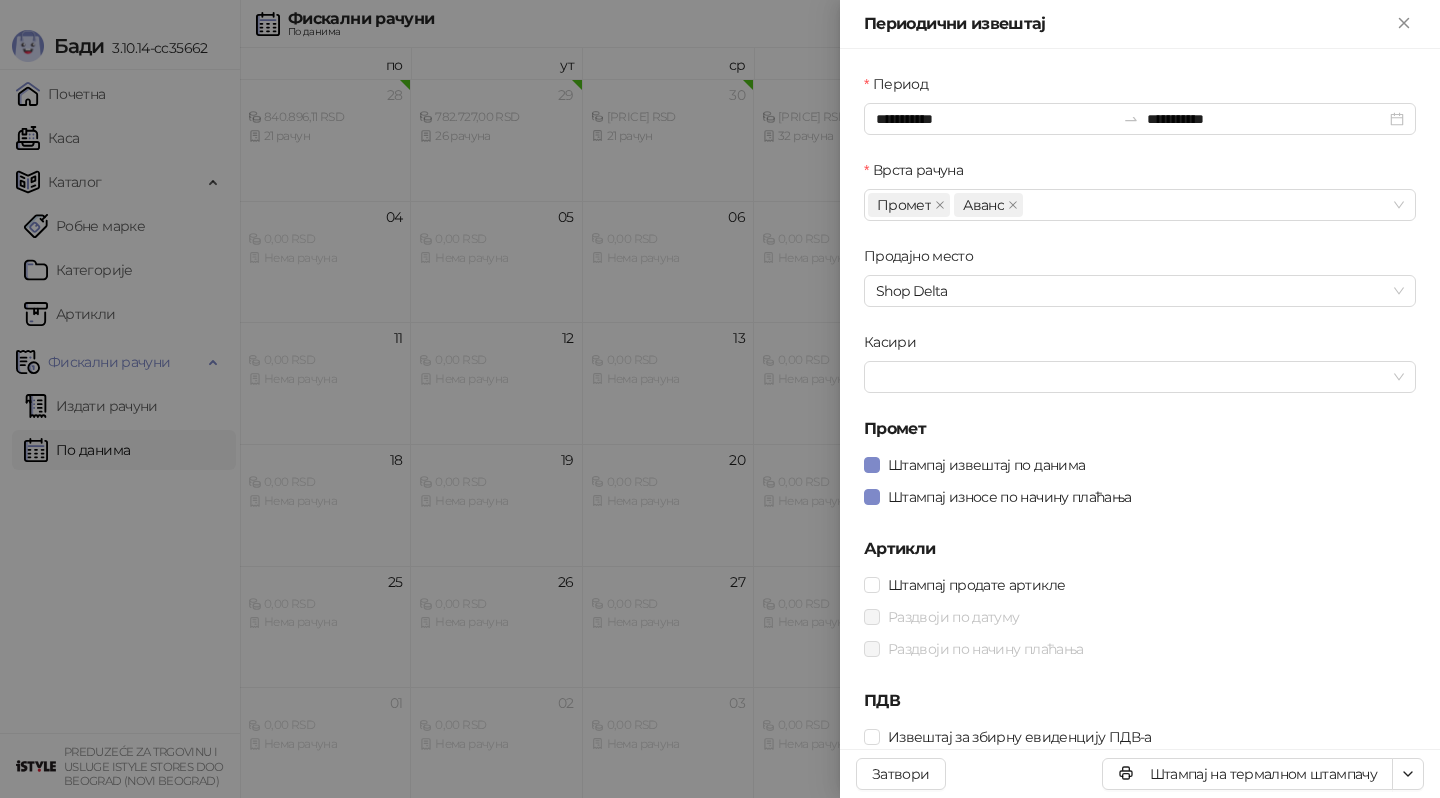drag, startPoint x: 1238, startPoint y: 765, endPoint x: 1205, endPoint y: 718, distance: 57.428215 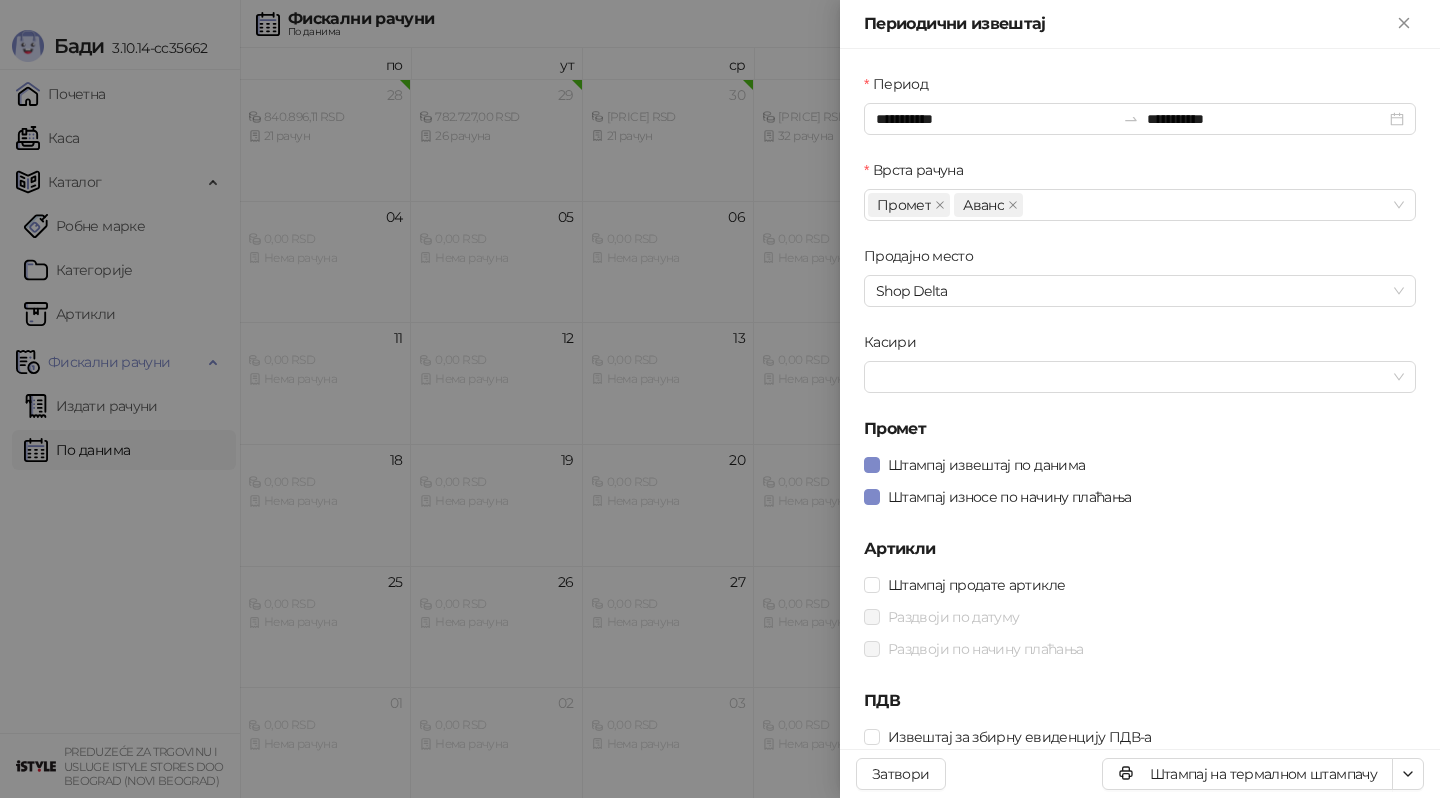 click at bounding box center [720, 399] 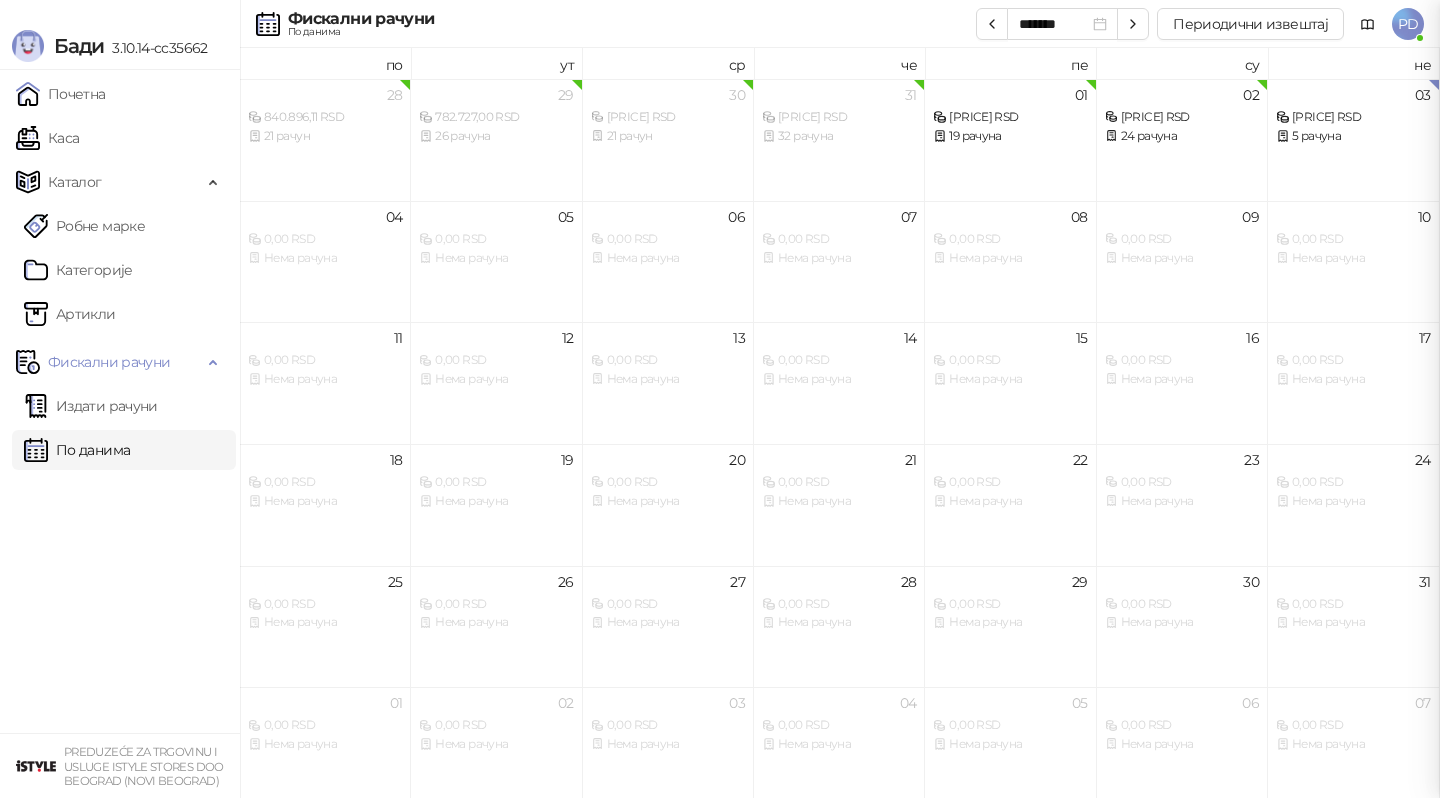 click at bounding box center (720, 399) 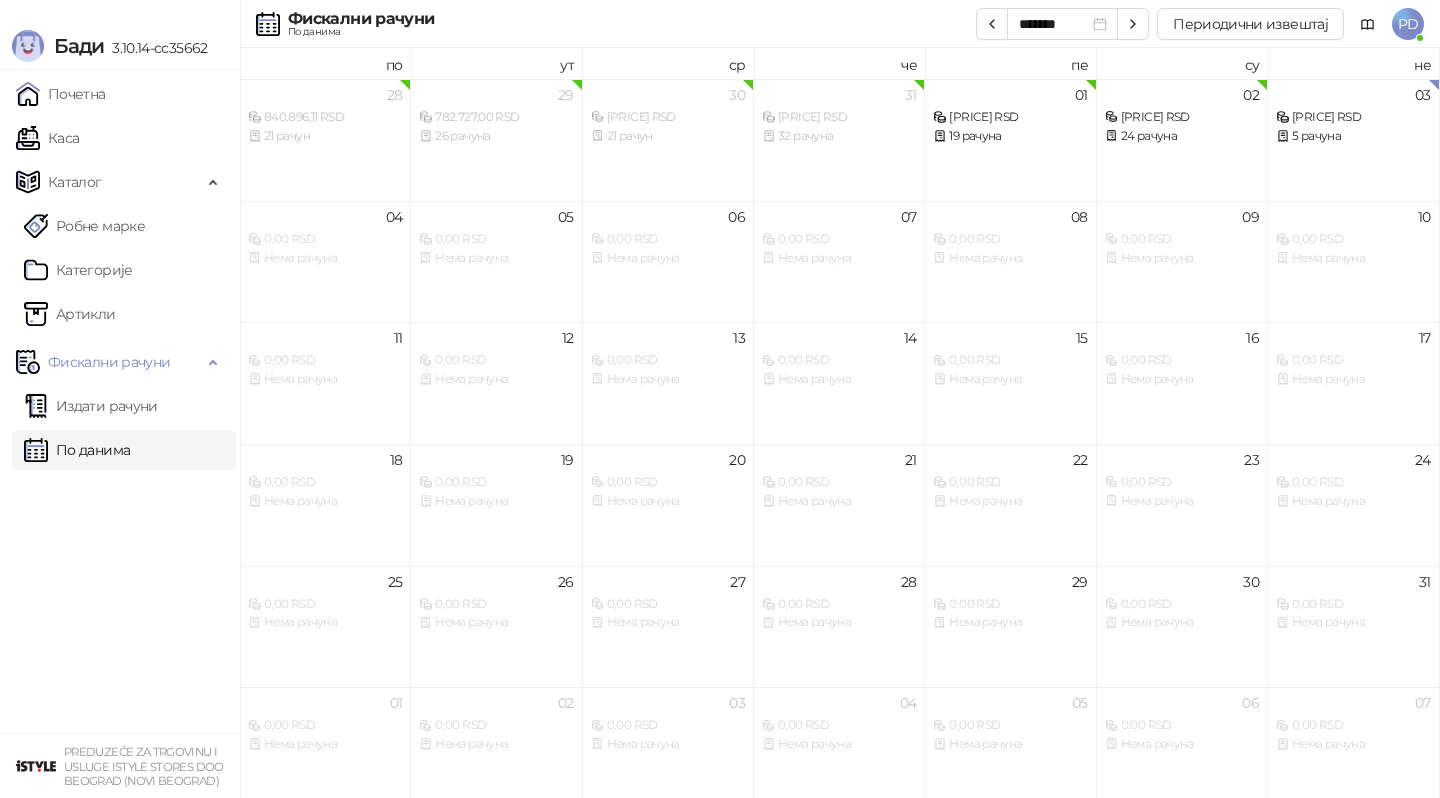 click on "Каса" at bounding box center (47, 138) 